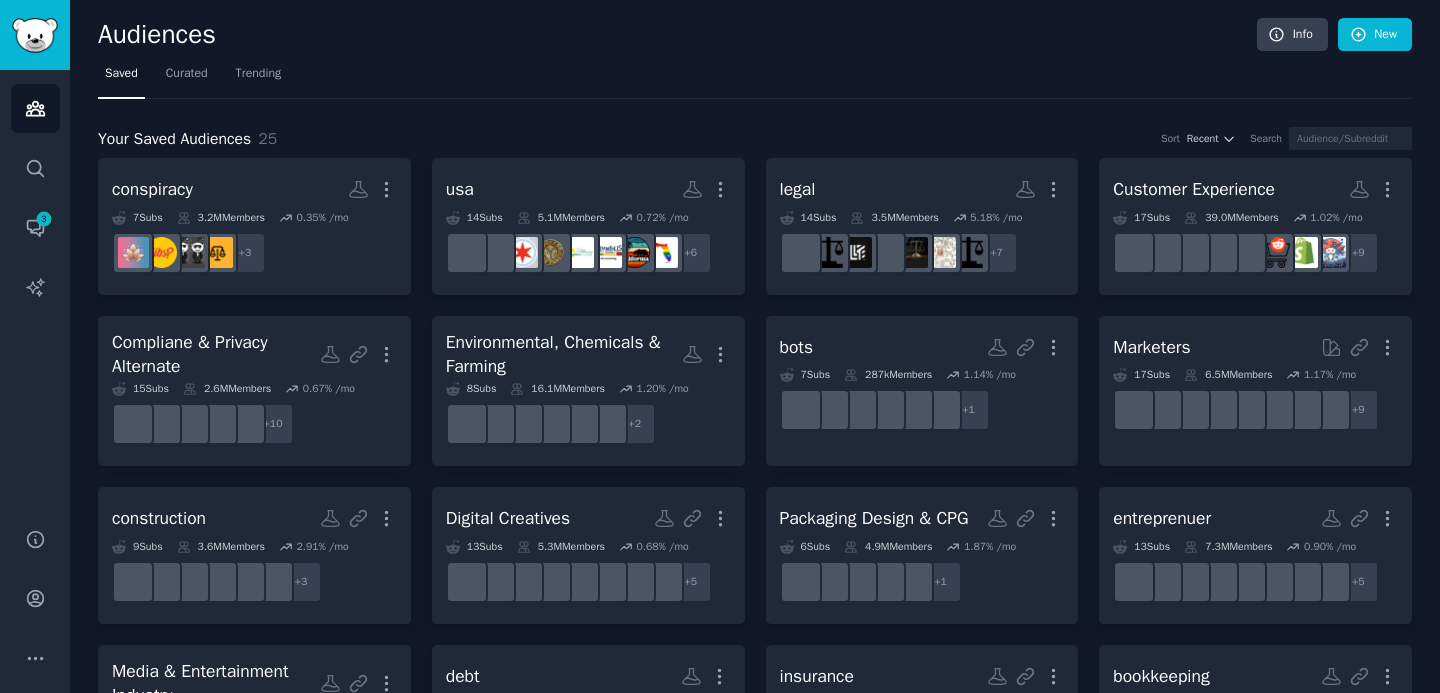 scroll, scrollTop: 0, scrollLeft: 0, axis: both 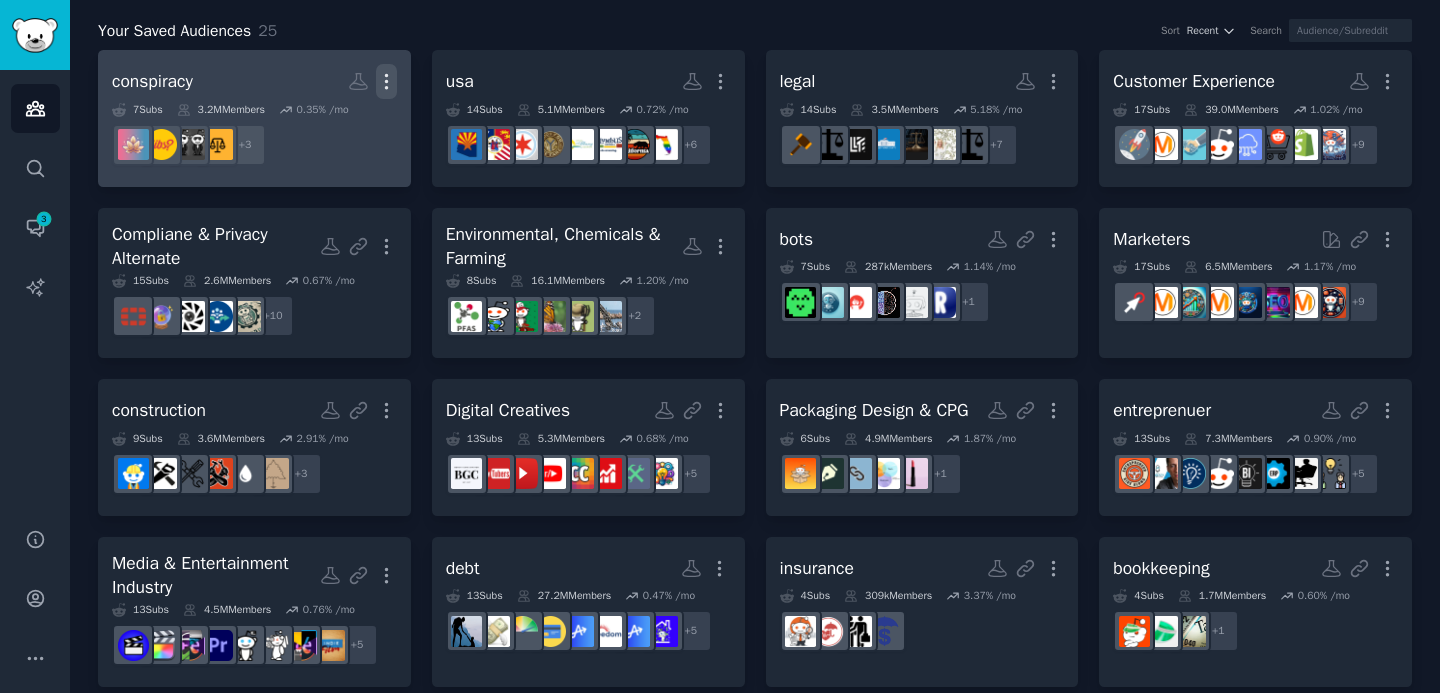 click 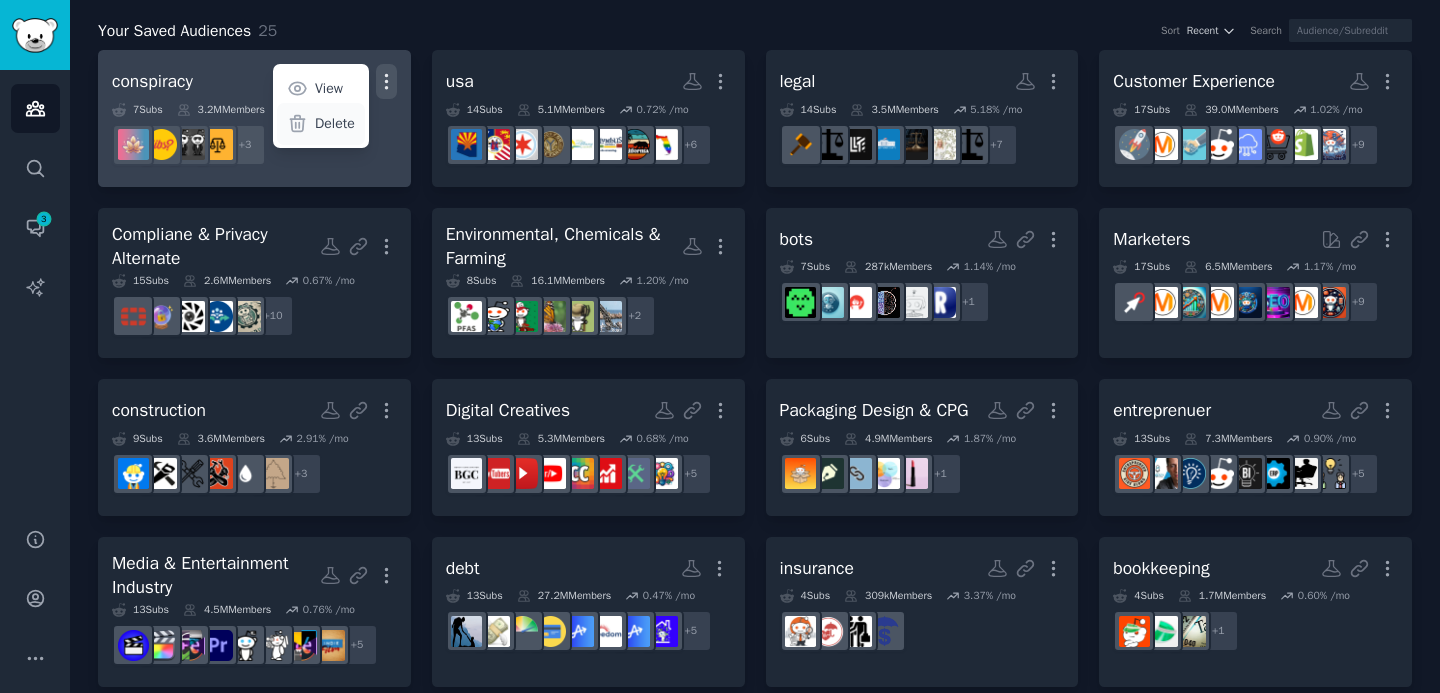 click on "Delete" at bounding box center [335, 123] 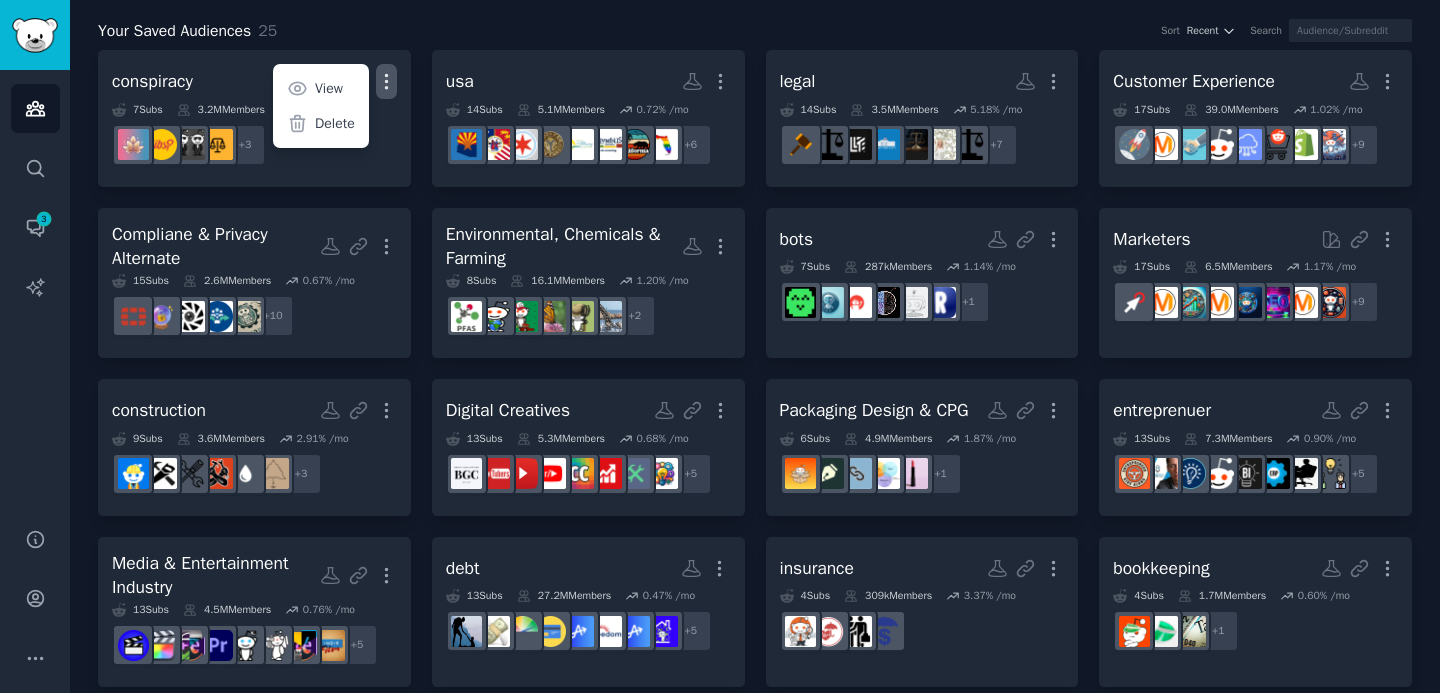 click on "conspiracy More View Delete 7  Sub s 3.2M  Members 0.35 % /mo + 3 [GEOGRAPHIC_DATA] More 14  Sub s 5.1M  Members 0.72 % /mo r/[US_STATE] + 6 legal More 14  Sub s 3.5M  Members 5.18 % /mo + 7 Customer Experience More 17  Sub s 39.0M  Members 1.02 % /mo + 9 Compliane &  Privacy Alternate More 15  Sub s 2.6M  Members 0.67 % /mo + 10 Environmental, Chemicals  & Farming More 8  Sub s 16.1M  Members 1.20 % /mo r/farming, r/landscaping + 2 bots More 7  Sub s 287k  Members 1.14 % /mo r/Humanornot + 1 Marketers More 17  Sub s 6.5M  Members 1.17 % /mo + 9 construction More 9  Sub s 3.6M  Members 2.91 % /mo + 3 Digital Creatives More 13  Sub s 5.3M  Members 0.68 % /mo + 5 Packaging Design & CPG More 6  Sub s 4.9M  Members 1.87 % /mo + 1 entreprenuer More 13  Sub s 7.3M  Members 0.90 % /mo + 5 Media & Entertainment Industry More 13  Sub s 4.5M  Members 0.76 % /mo + 5 debt More 13  Sub s 27.2M  Members 0.47 % /mo + 5 insurance More 4  Sub s 309k  Members 3.37 % /mo bookkeeping More 4  Sub s 1.7M  Members 0.60 % /mo + 1 mechanics More 7 s" at bounding box center (755, 605) 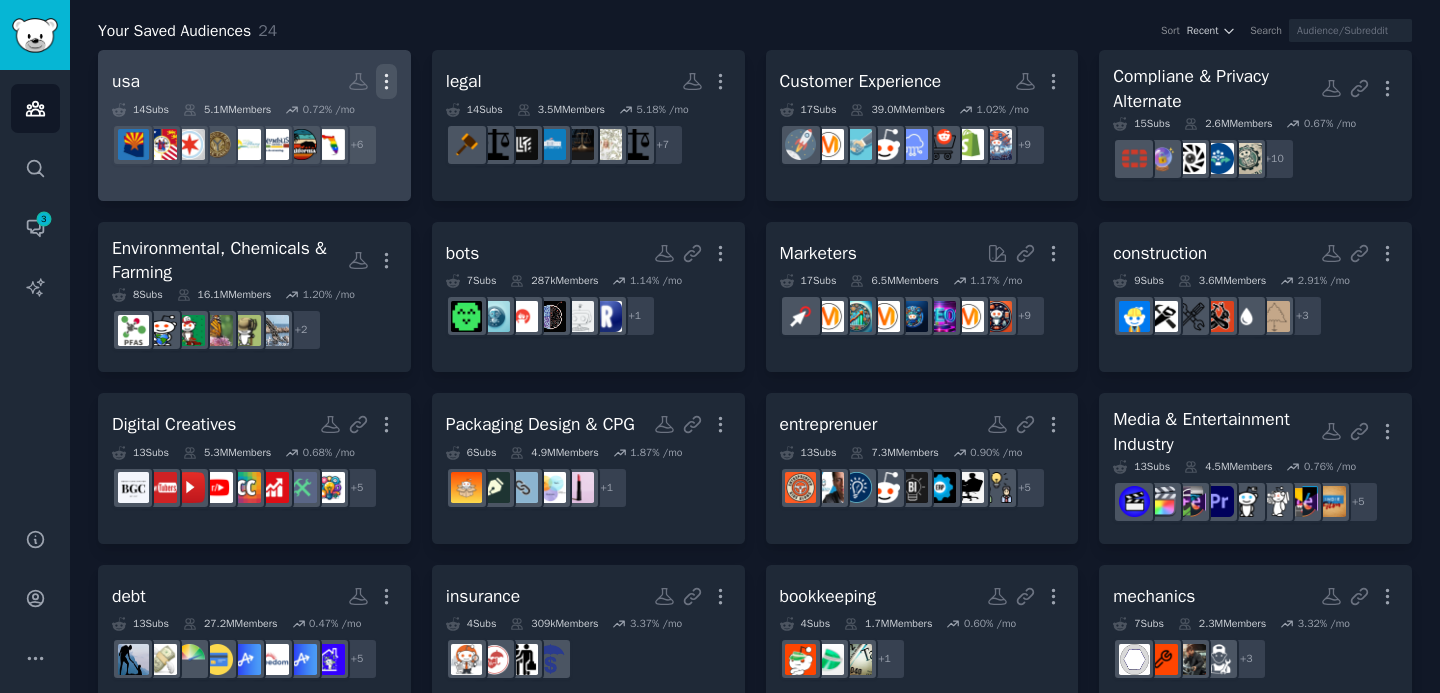 click 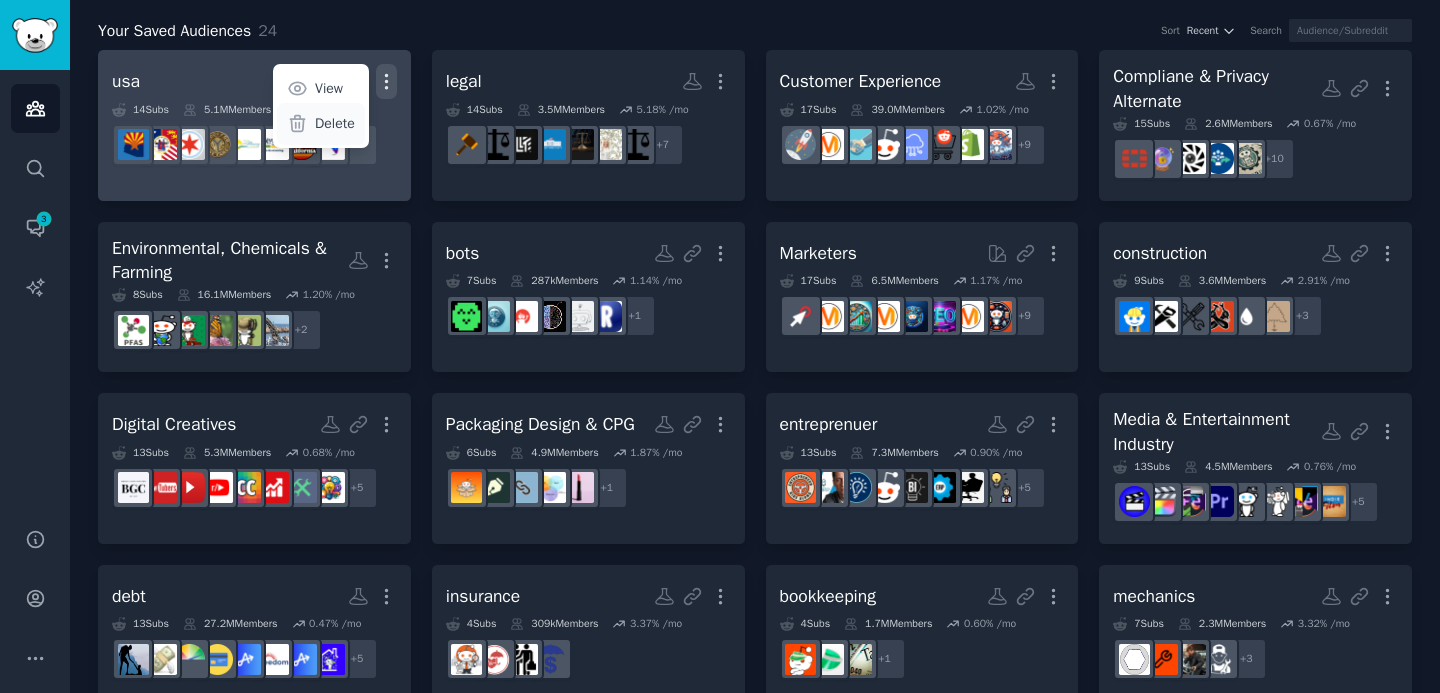 click on "Delete" at bounding box center (335, 123) 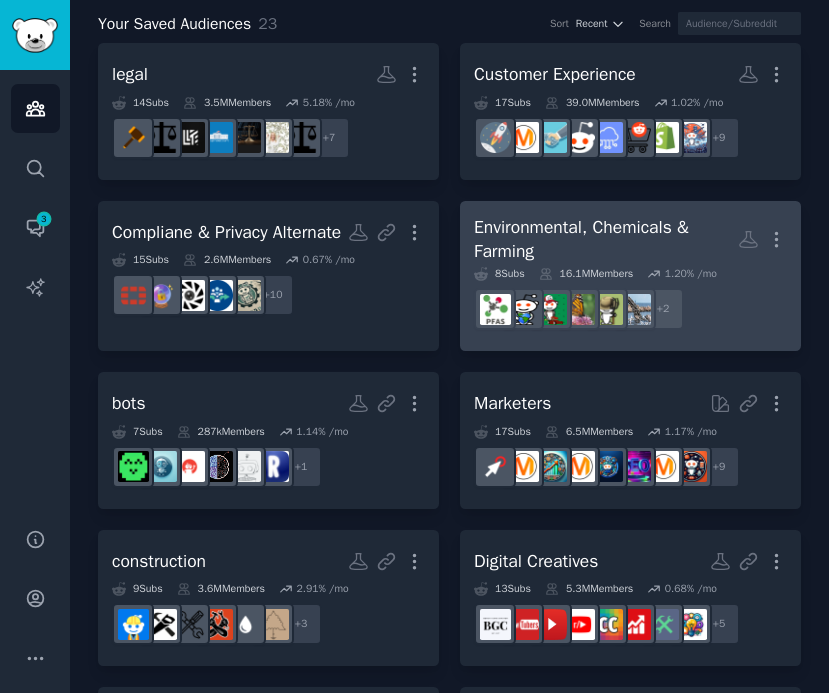 scroll, scrollTop: 0, scrollLeft: 0, axis: both 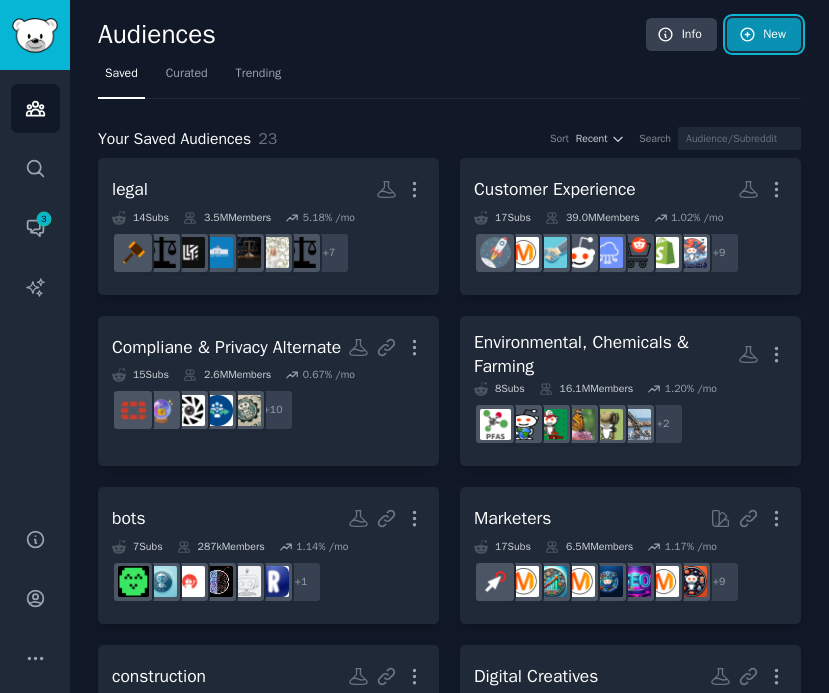 click on "New" at bounding box center (764, 35) 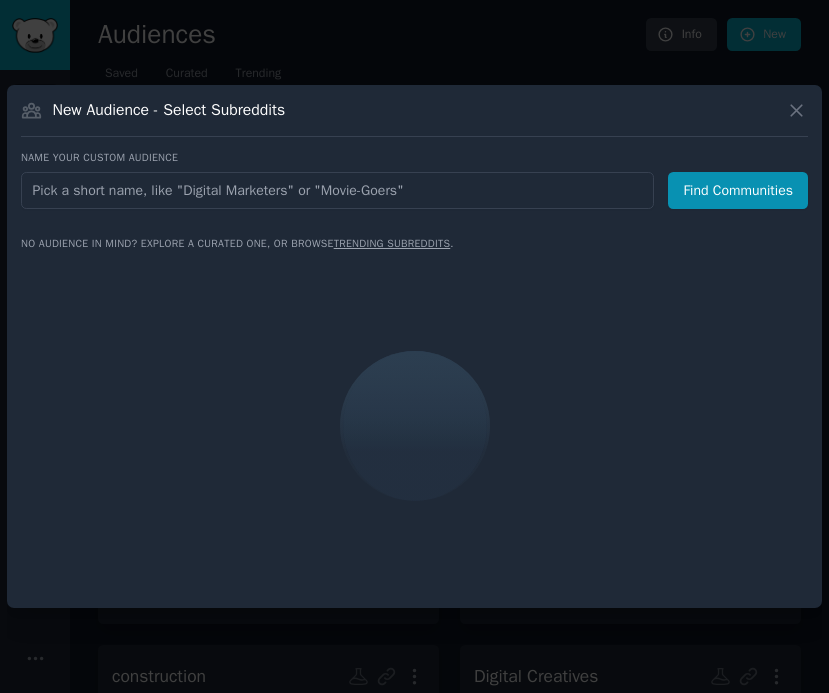 click at bounding box center (337, 190) 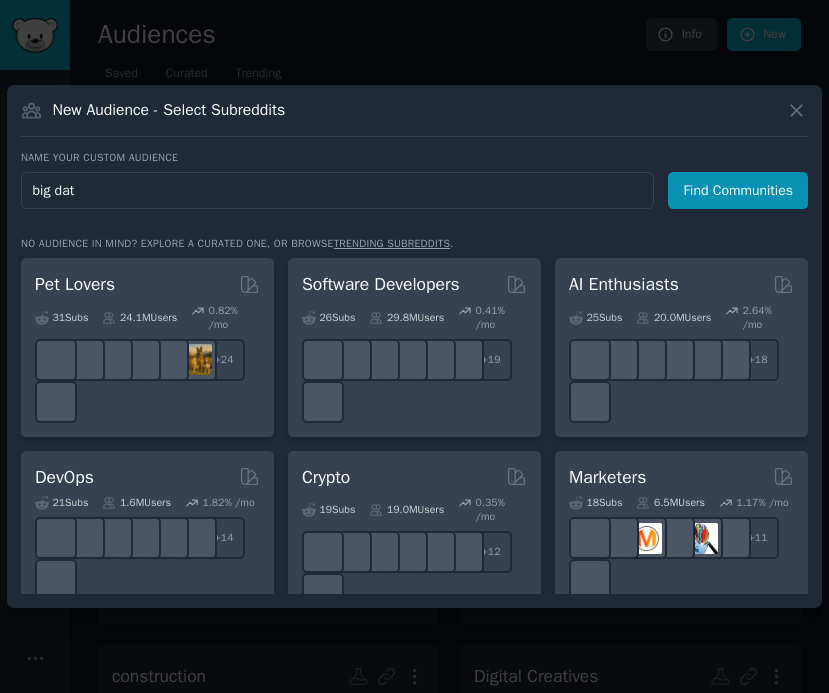type on "big data" 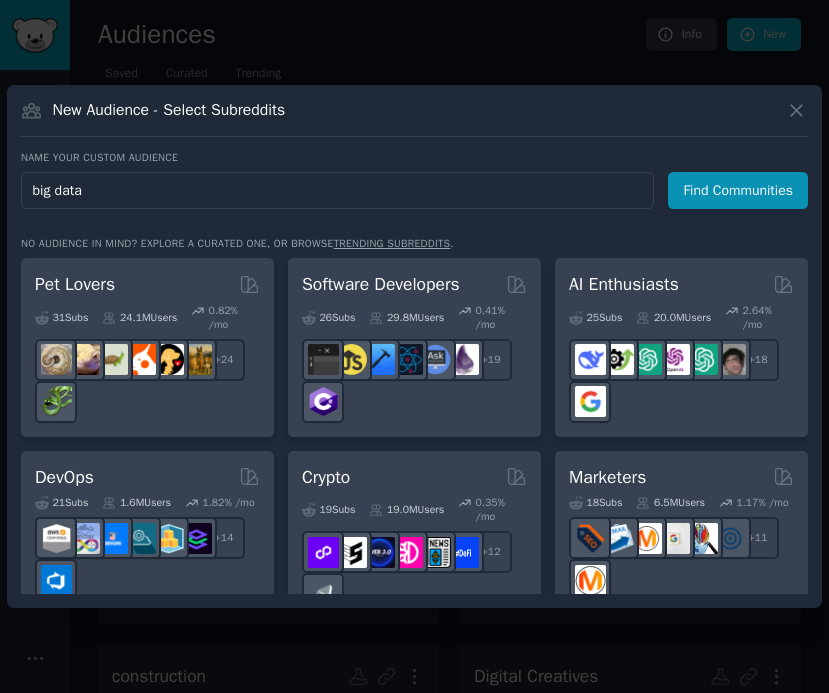 click on "Find Communities" at bounding box center (738, 190) 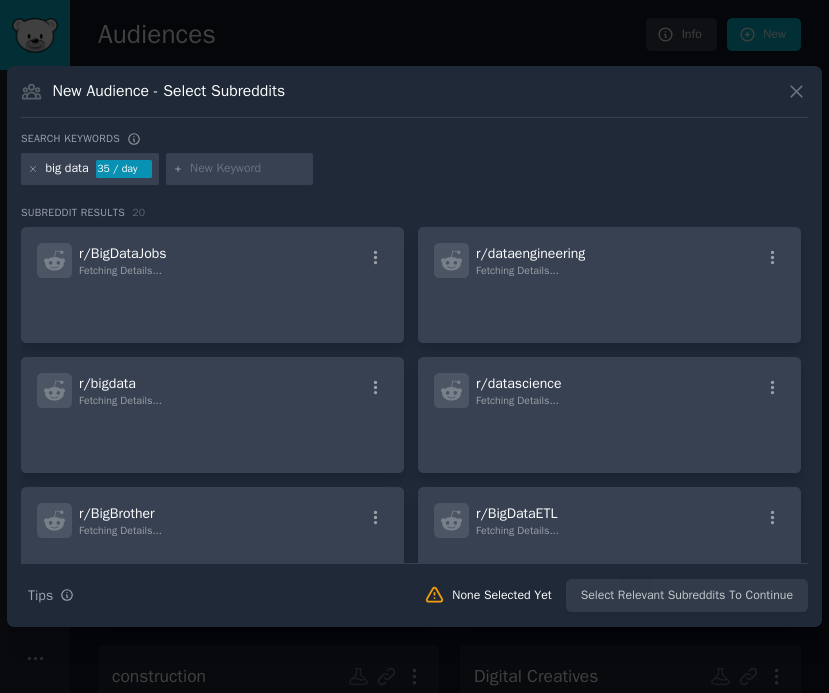 click at bounding box center [248, 169] 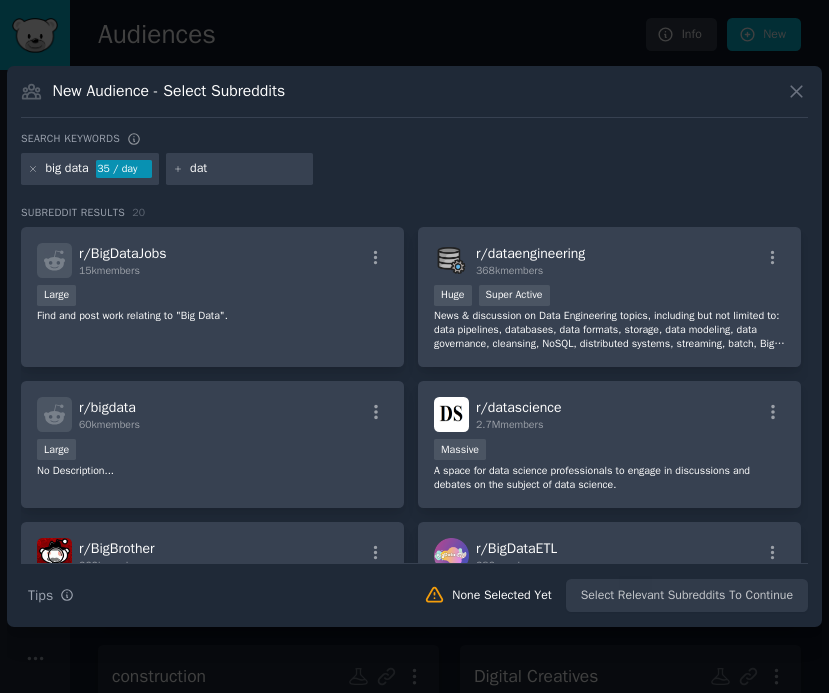 type on "data" 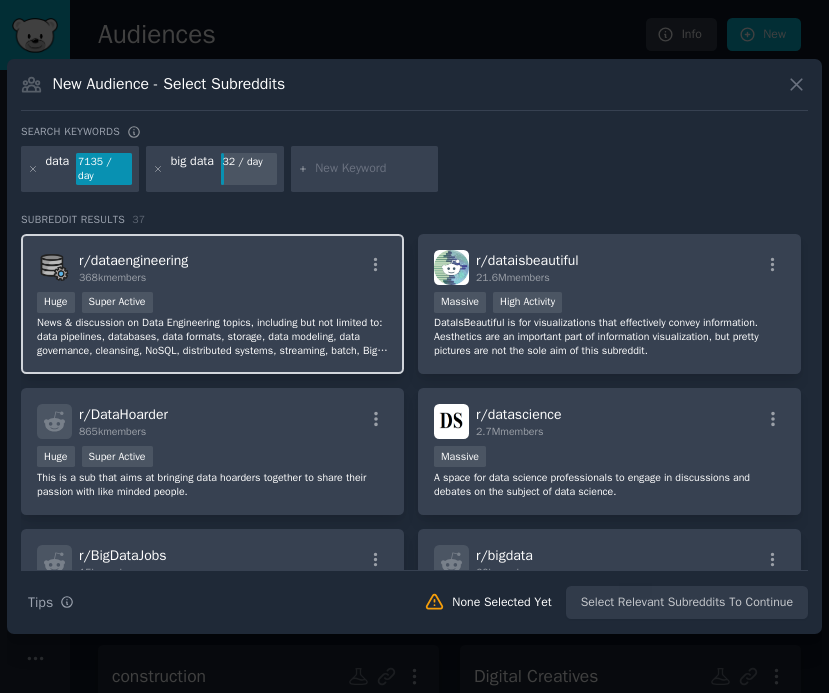 click on "r/ dataengineering 368k  members" at bounding box center [212, 267] 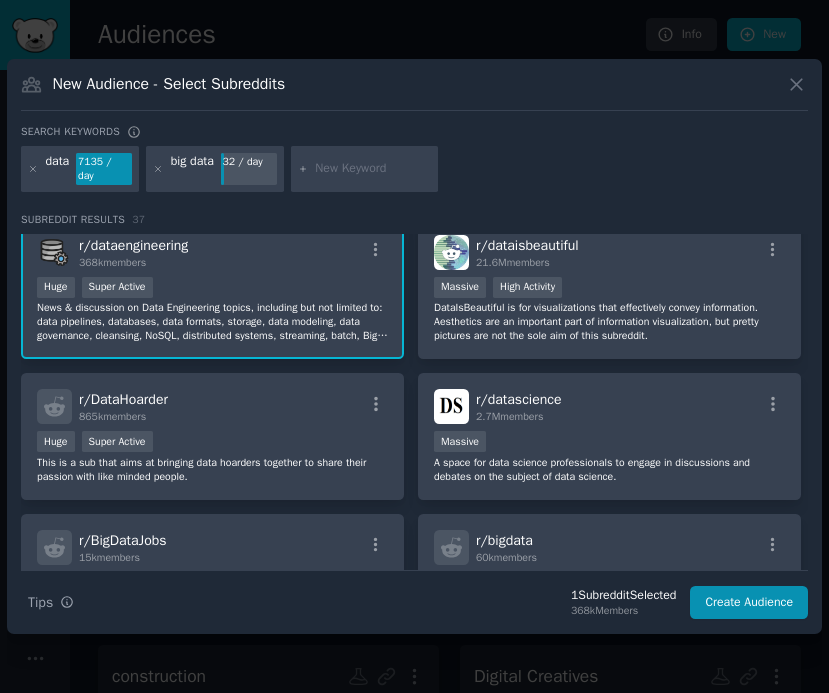 scroll, scrollTop: 0, scrollLeft: 0, axis: both 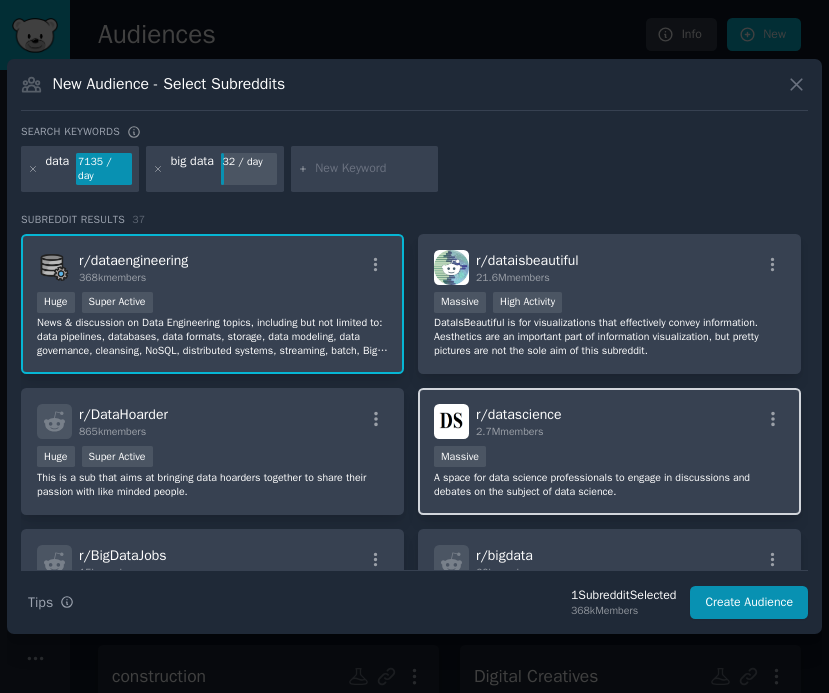 click on "2.7M  members" at bounding box center [509, 431] 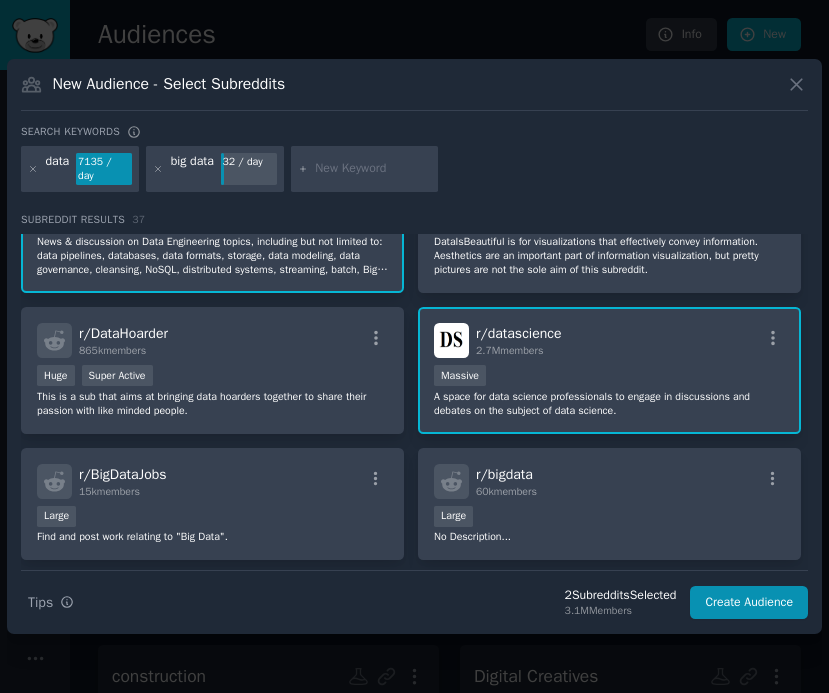 scroll, scrollTop: 86, scrollLeft: 0, axis: vertical 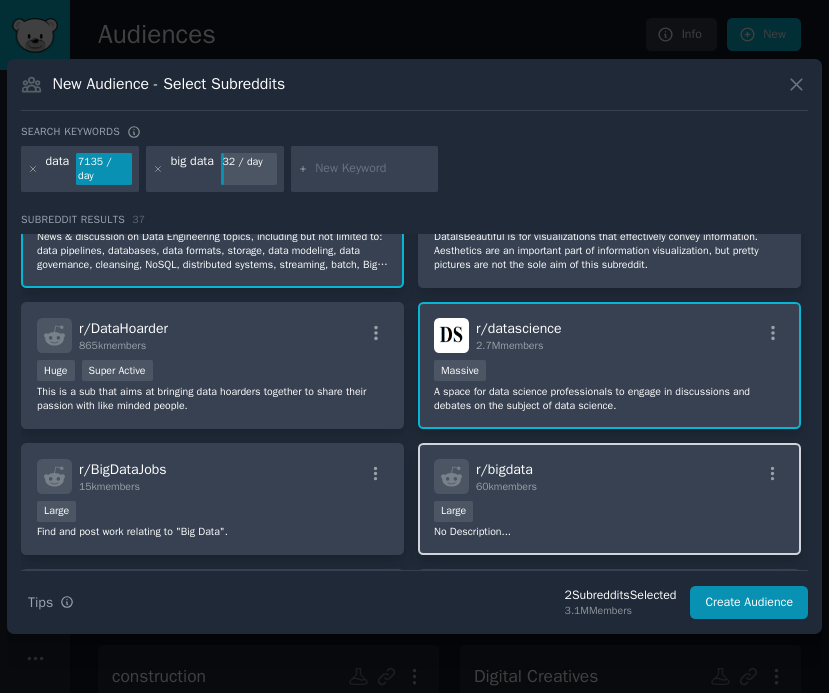 click on "Large" at bounding box center [609, 513] 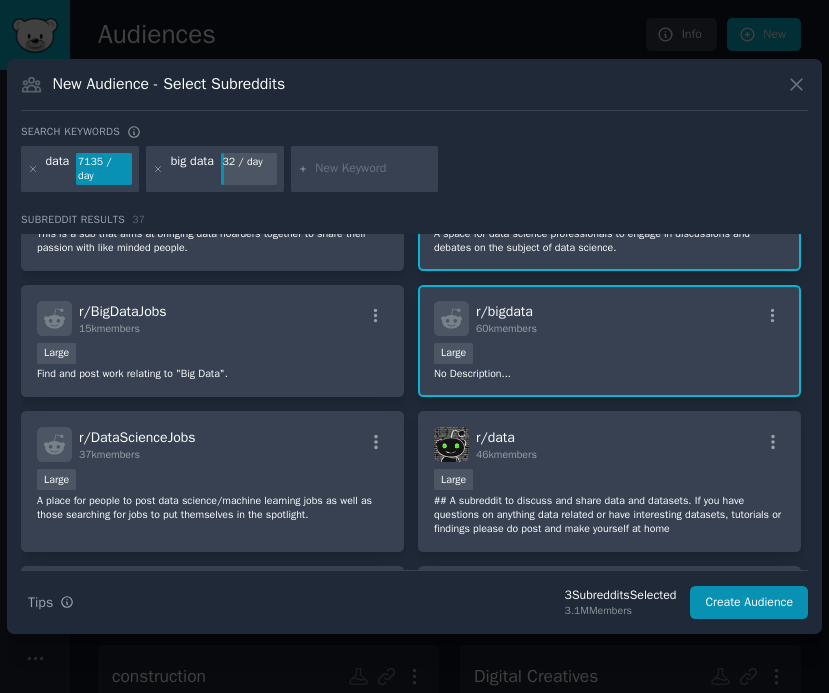 scroll, scrollTop: 247, scrollLeft: 0, axis: vertical 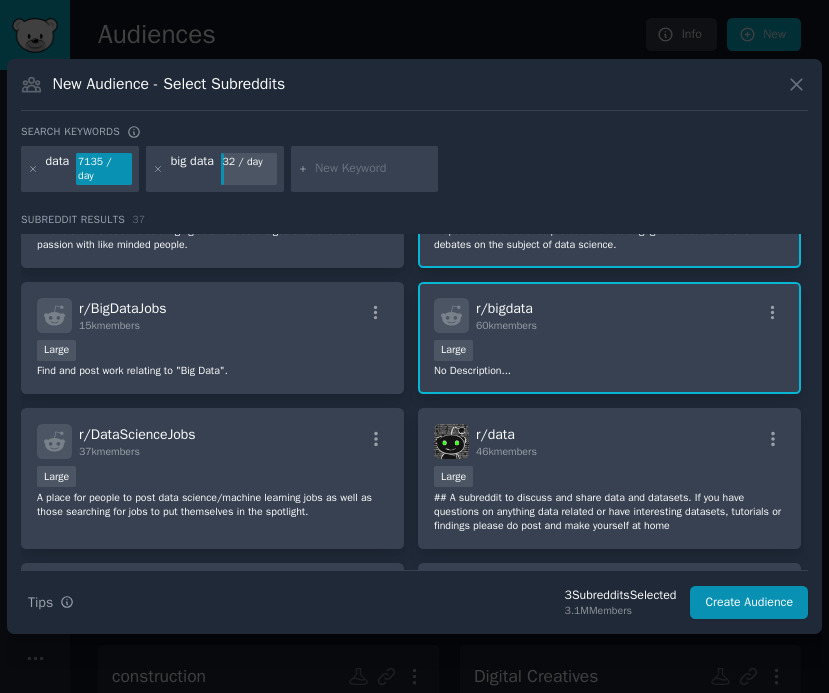 click at bounding box center [451, 441] 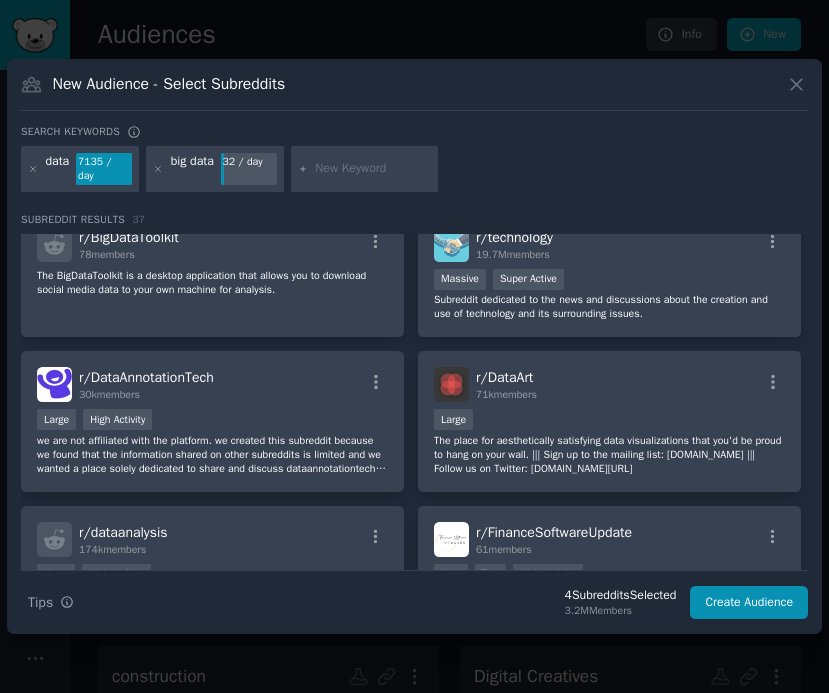 scroll, scrollTop: 893, scrollLeft: 0, axis: vertical 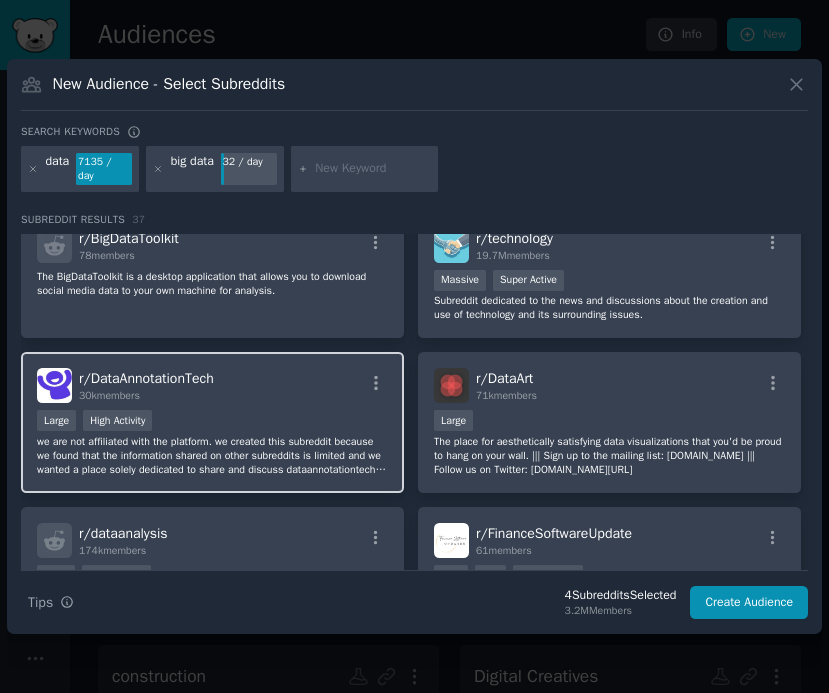 click on "r/ DataAnnotationTech 30k  members Large High Activity we are not affiliated with the platform. we created this subreddit because we found that the information shared on other subreddits is limited and we wanted a place solely dedicated to share and discuss dataannotationtech.
Here are some ground rules for this subreddit:
No discussions on project details (including names, pay and/or screenshots)
Be respectful of other users.
No spam or self-promotion.
No personal attacks.
No illegal or harmful content." at bounding box center [212, 422] 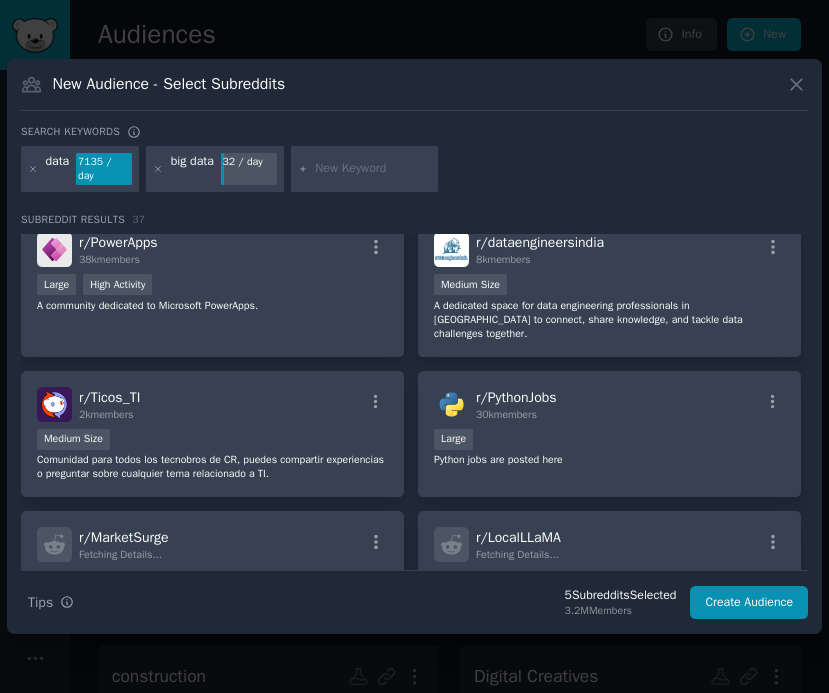 scroll, scrollTop: 1896, scrollLeft: 0, axis: vertical 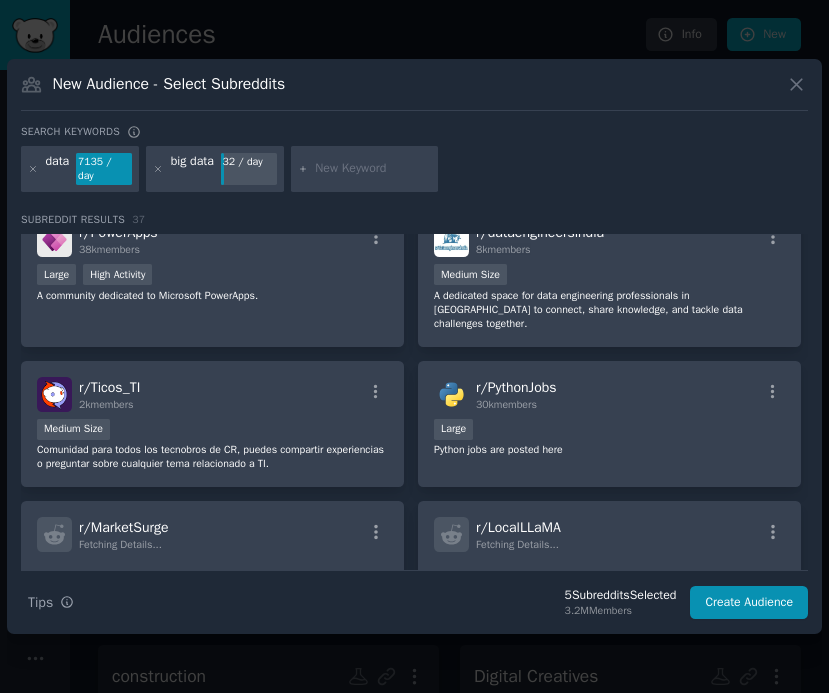 click at bounding box center [373, 169] 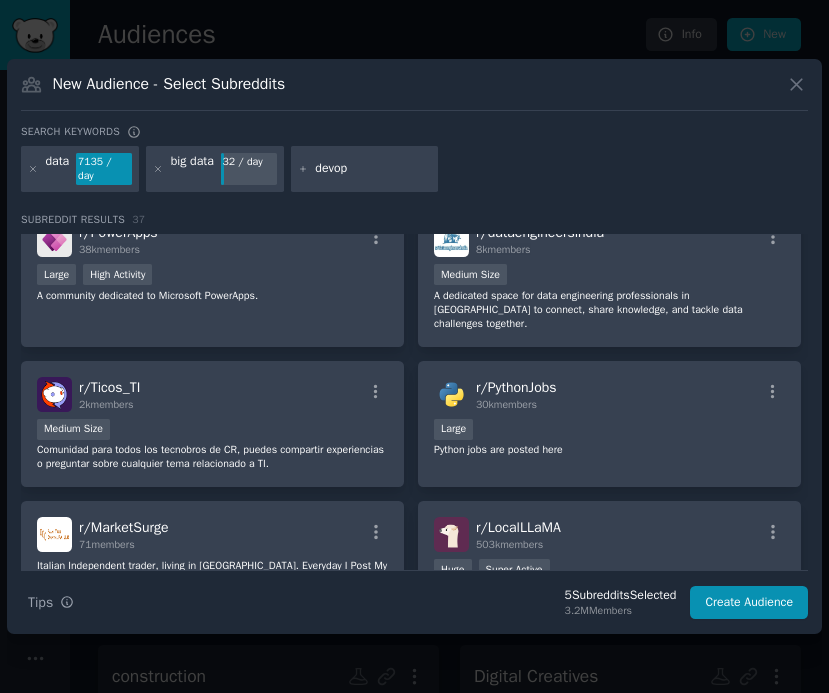 type on "devops" 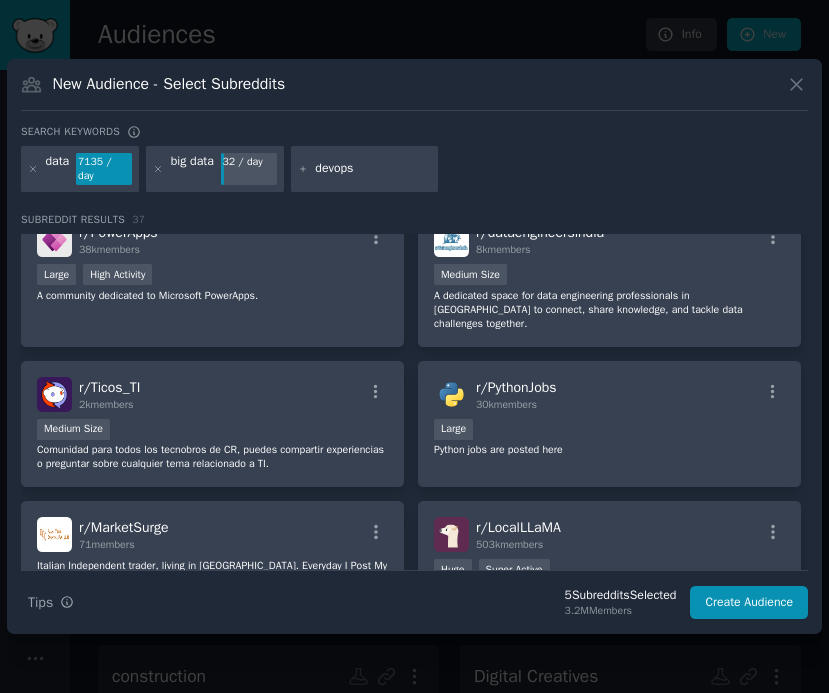 type 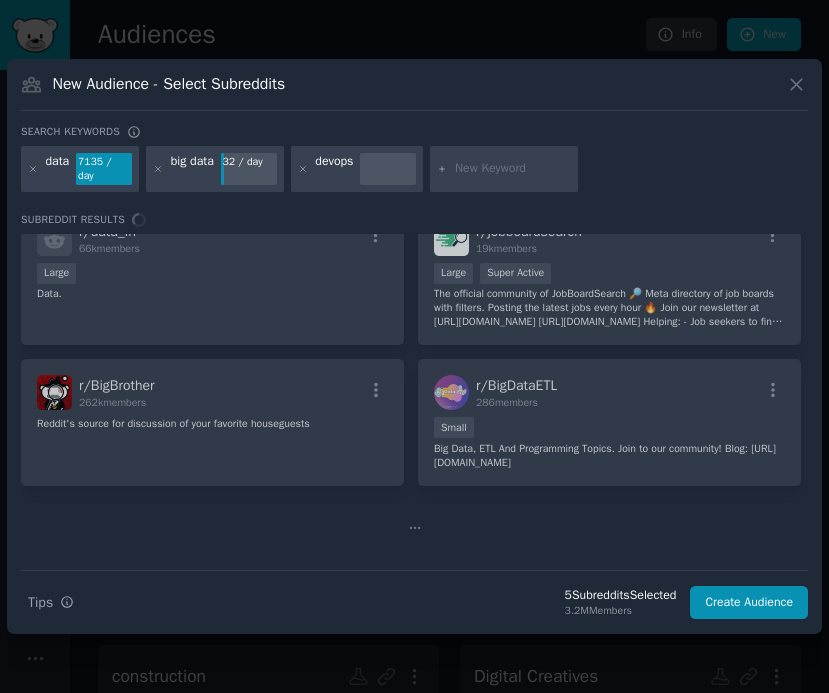 scroll, scrollTop: 0, scrollLeft: 0, axis: both 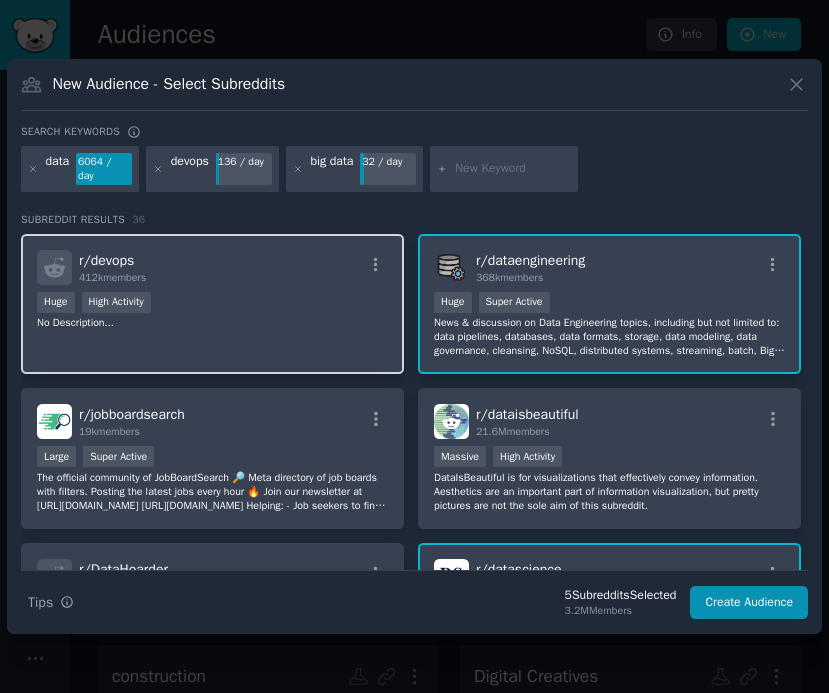 click on "r/ devops 412k  members" at bounding box center (212, 267) 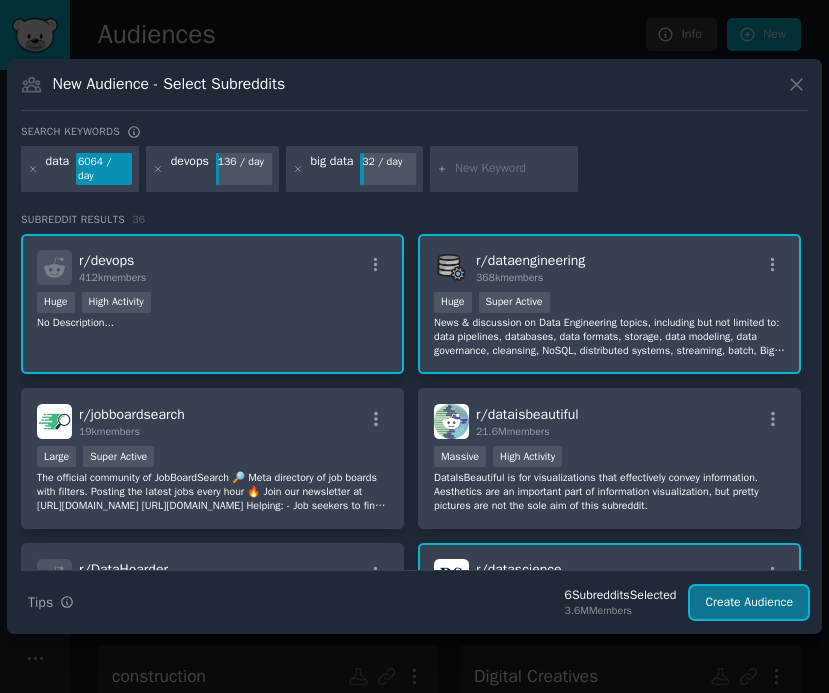 click on "Create Audience" at bounding box center (749, 603) 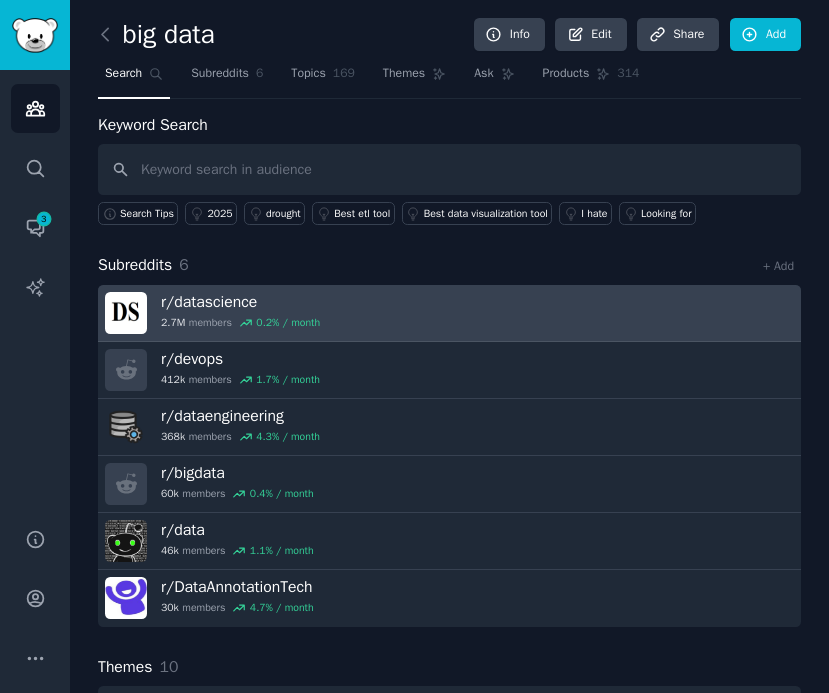 scroll, scrollTop: 54, scrollLeft: 0, axis: vertical 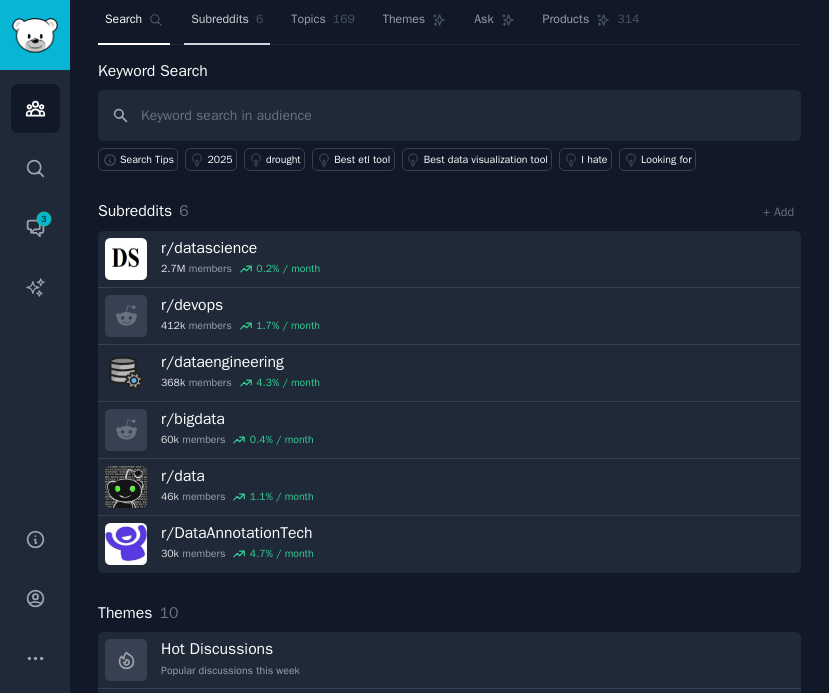 click on "Subreddits 6" at bounding box center (227, 24) 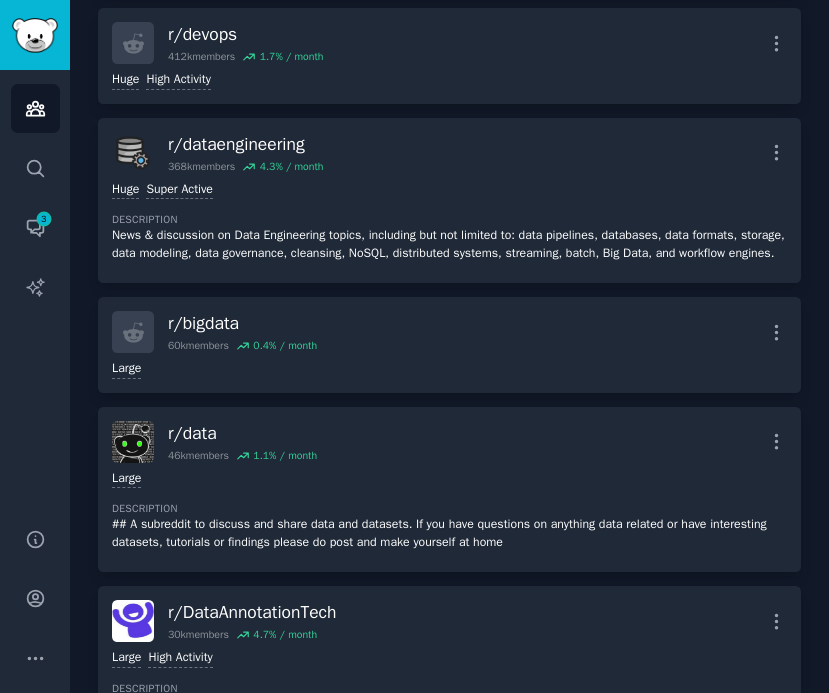 scroll, scrollTop: 0, scrollLeft: 0, axis: both 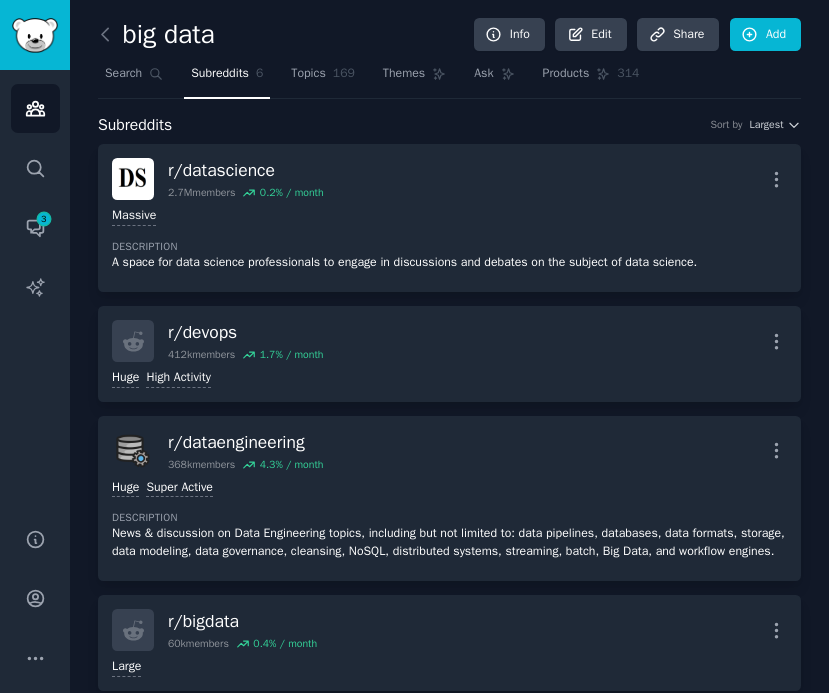 click on "Topics" at bounding box center (308, 74) 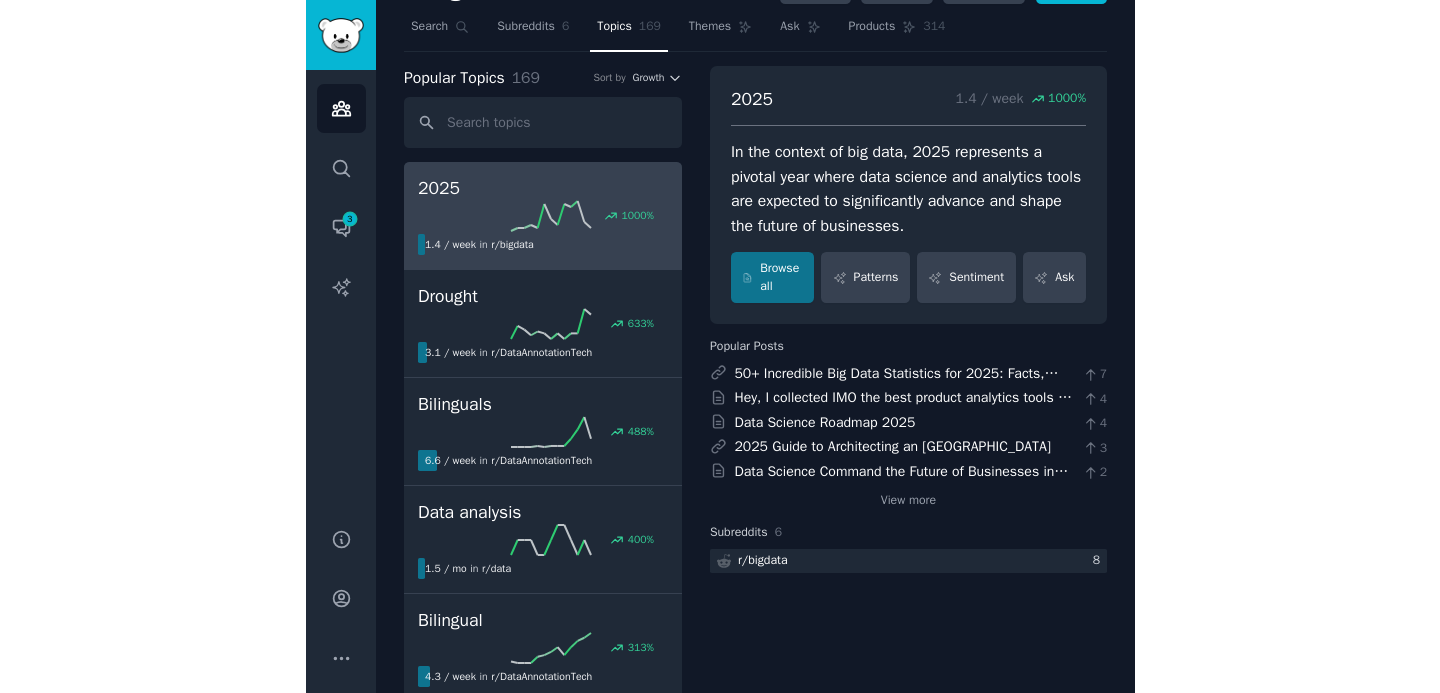 scroll, scrollTop: 61, scrollLeft: 0, axis: vertical 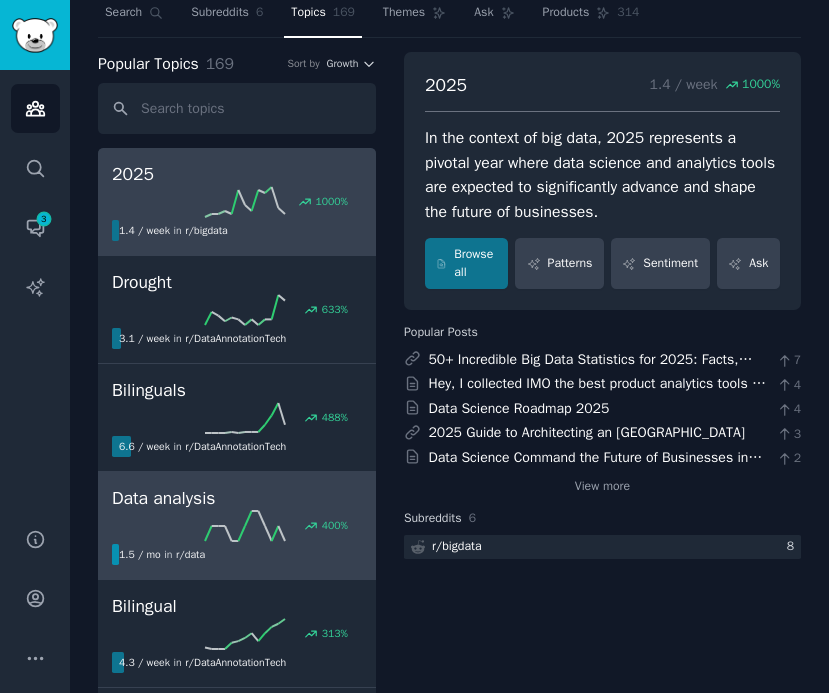 click on "Data analysis" at bounding box center [237, 498] 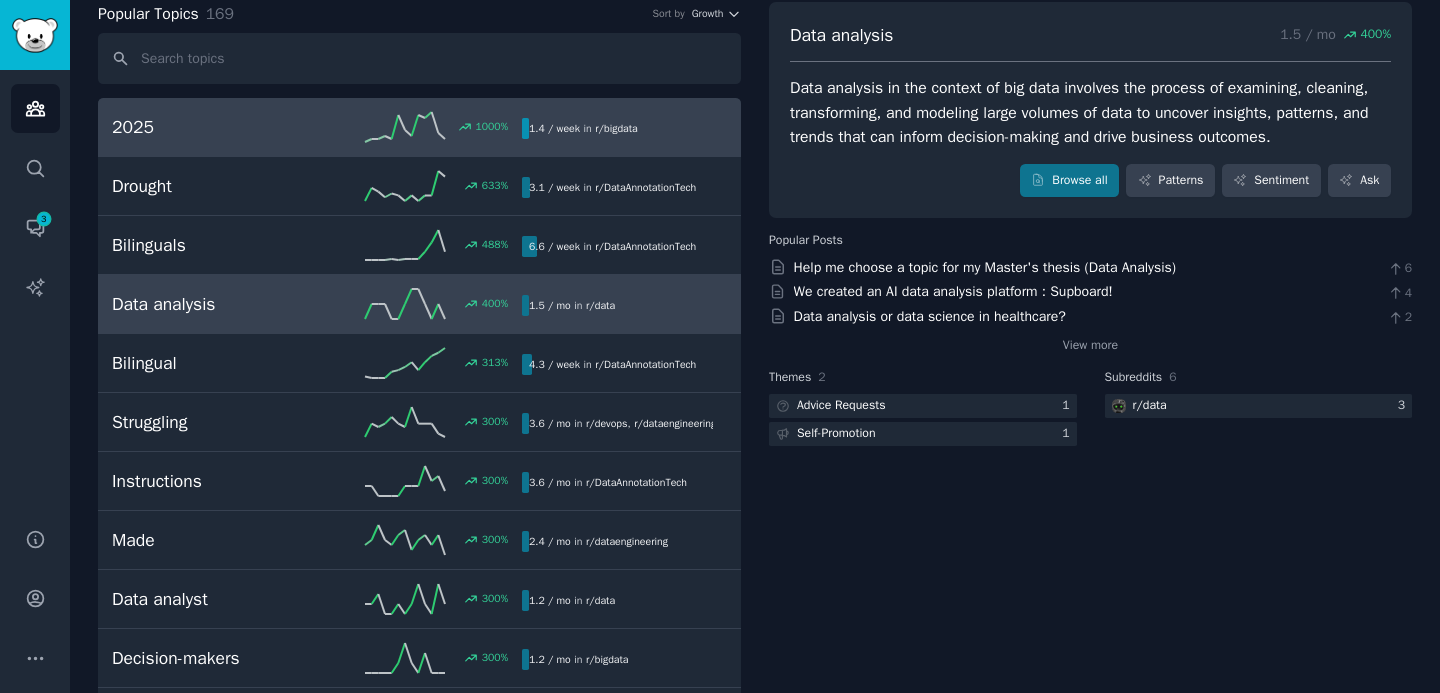 scroll, scrollTop: 112, scrollLeft: 0, axis: vertical 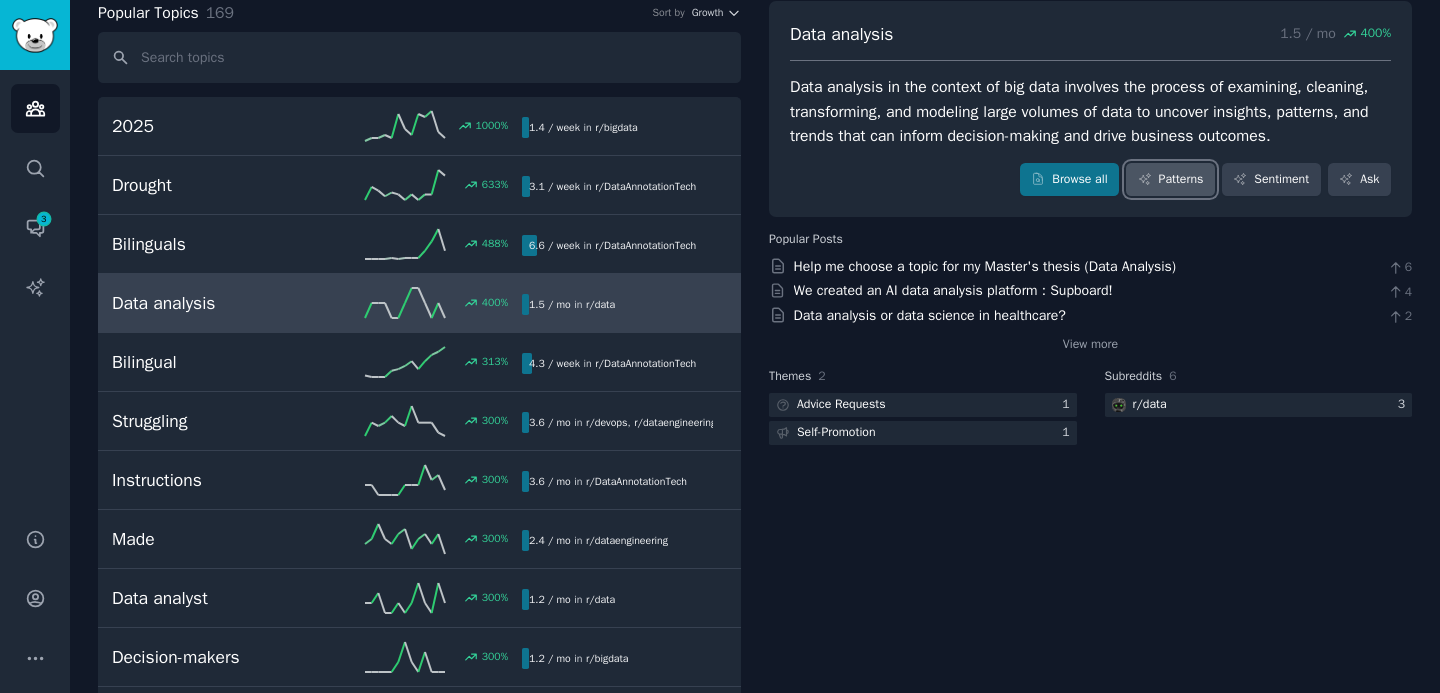 click on "Patterns" at bounding box center (1170, 180) 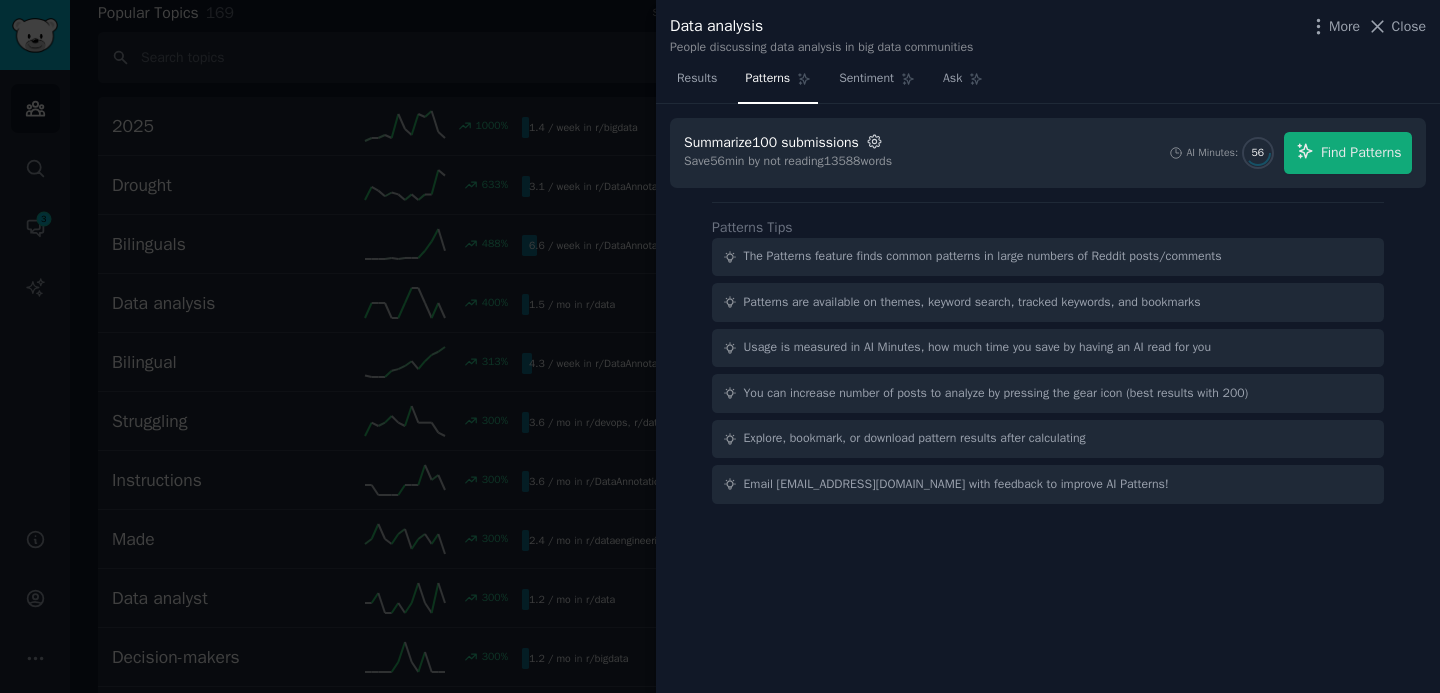 click 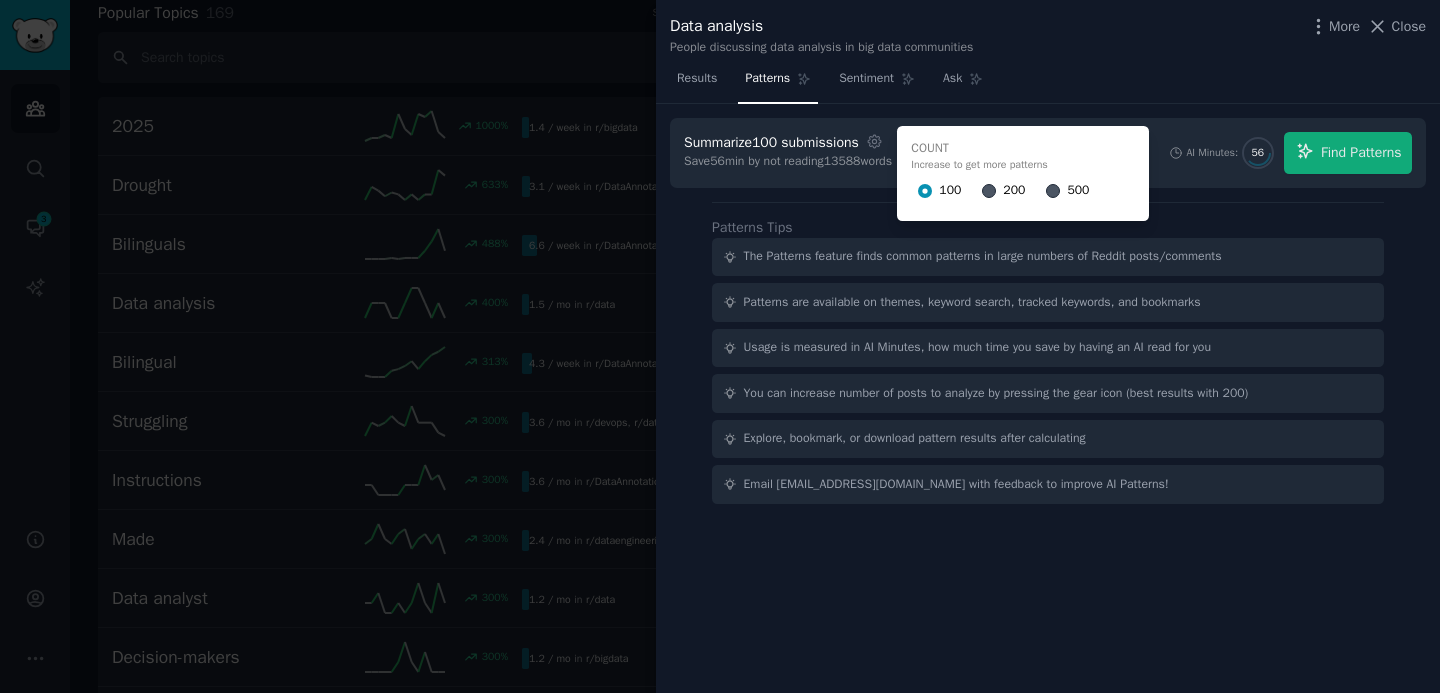 click on "200" at bounding box center (1014, 191) 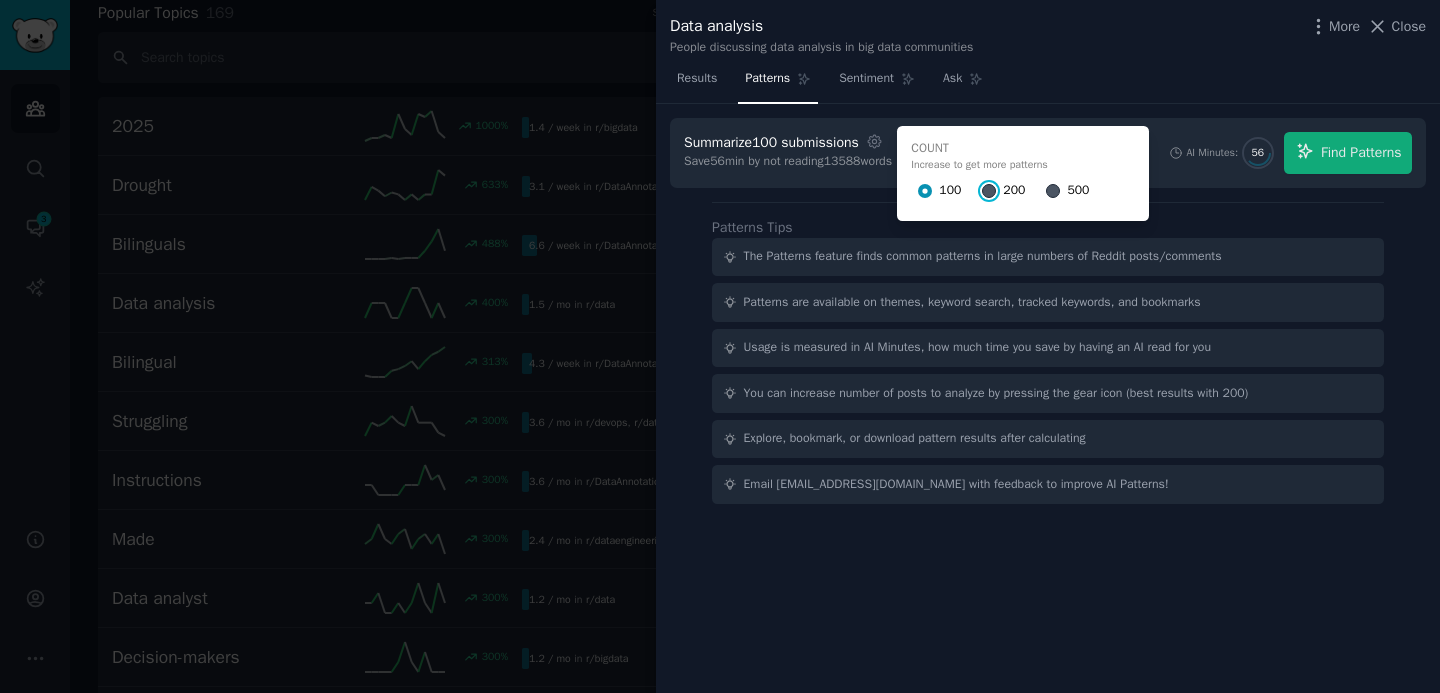 click on "200" at bounding box center [989, 191] 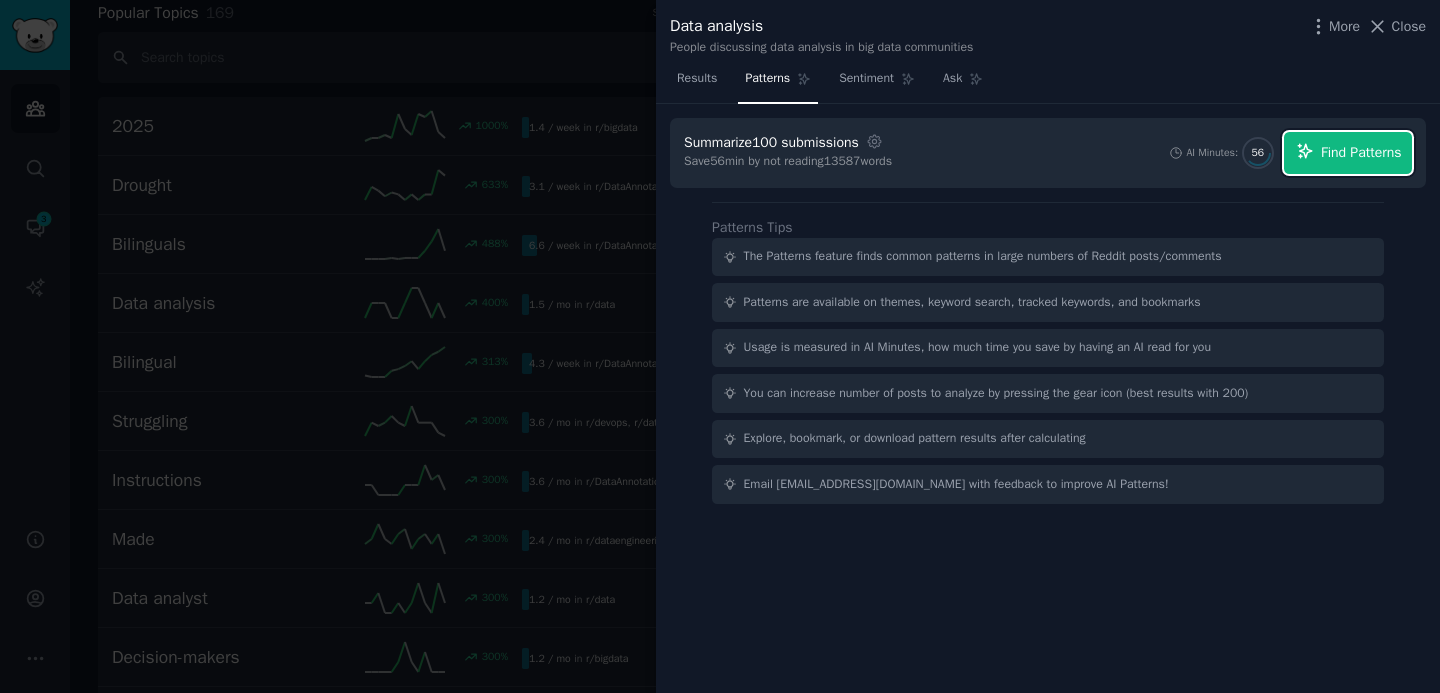 click on "Find Patterns" at bounding box center (1348, 153) 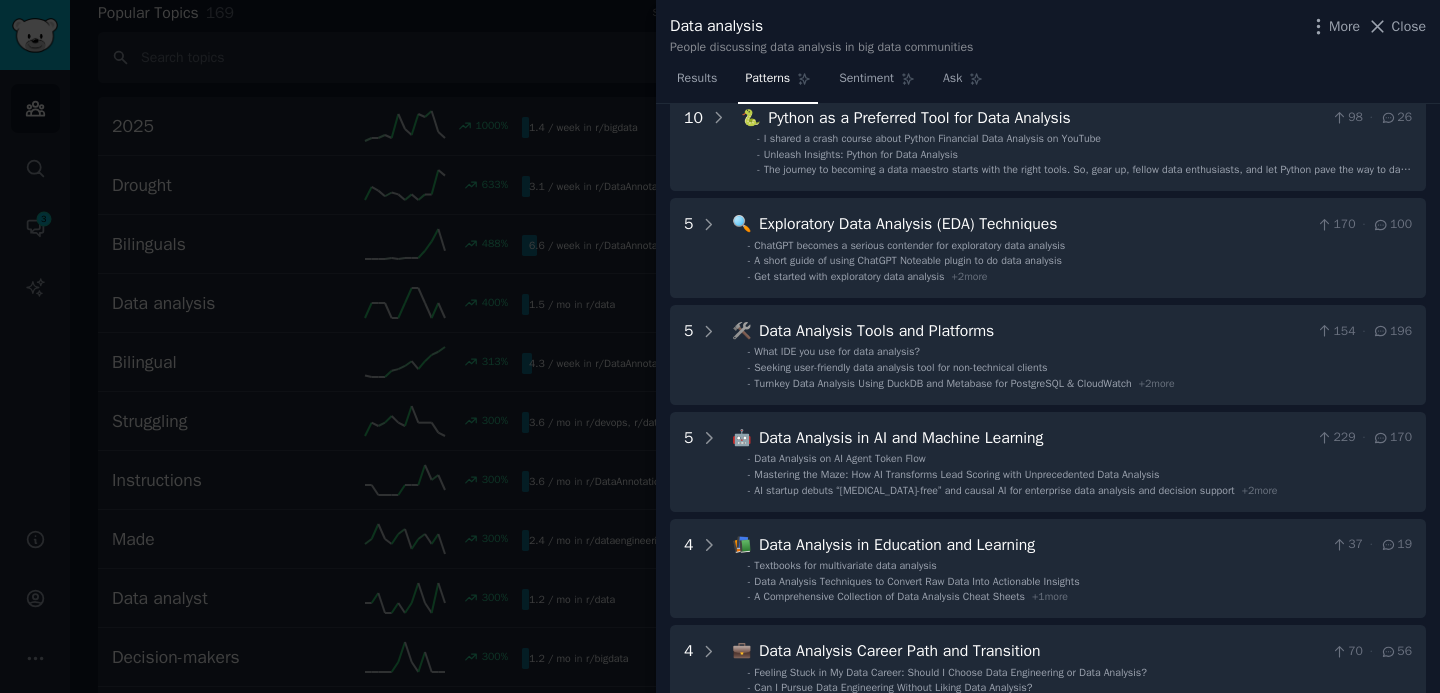 scroll, scrollTop: 0, scrollLeft: 0, axis: both 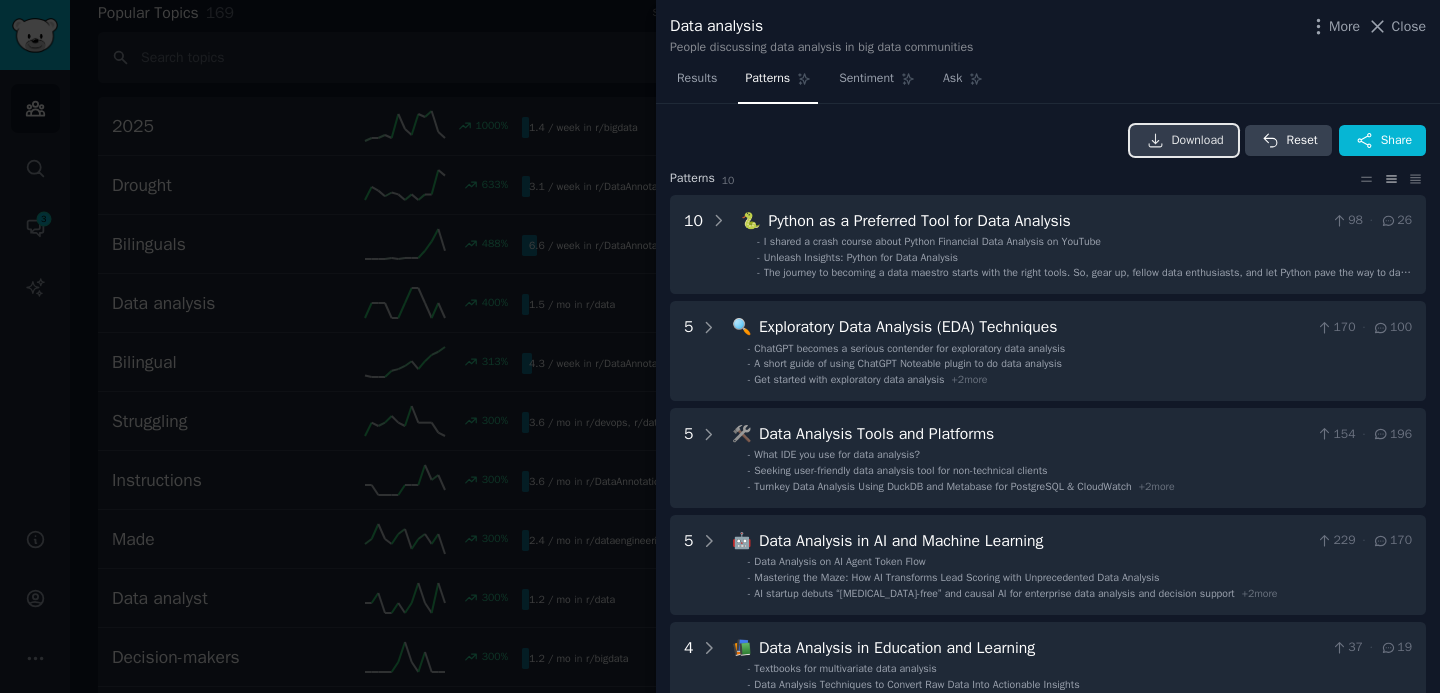 click on "Download" at bounding box center [1198, 141] 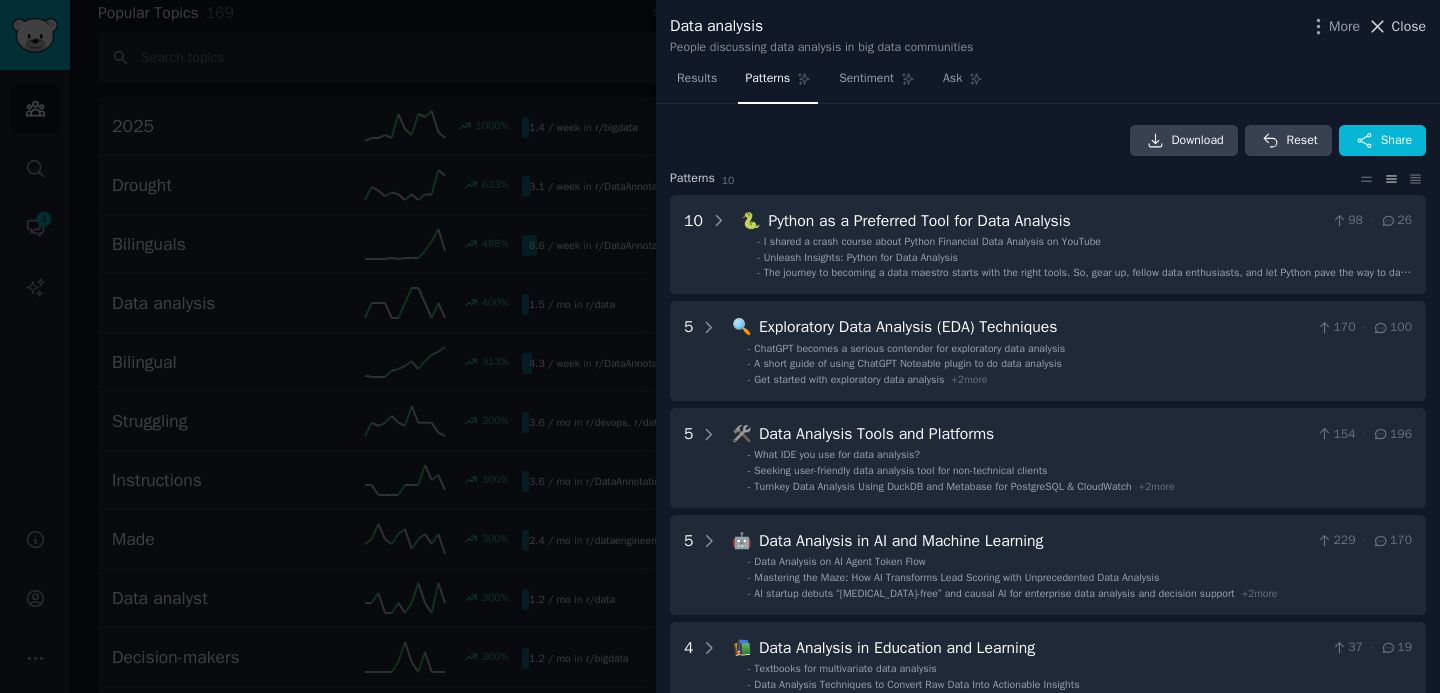 click on "Close" at bounding box center (1409, 26) 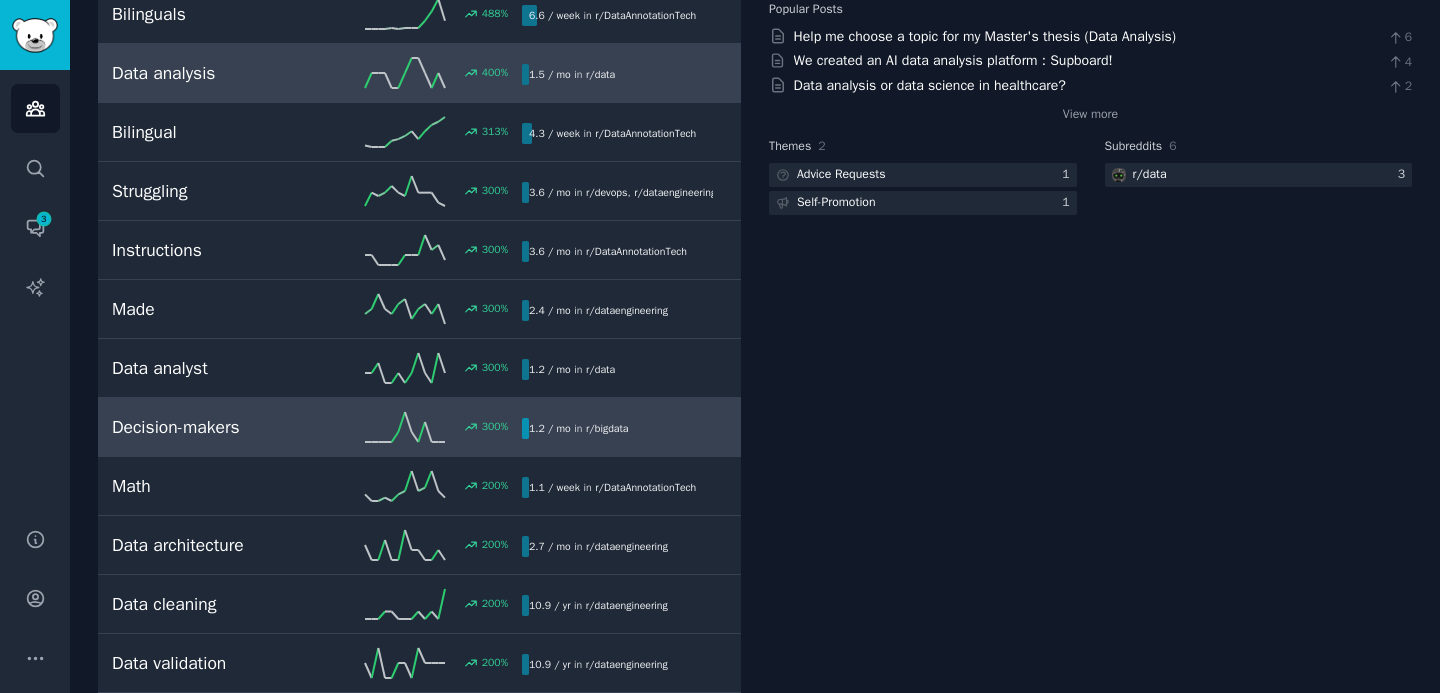 click on "300 %" at bounding box center (419, 427) 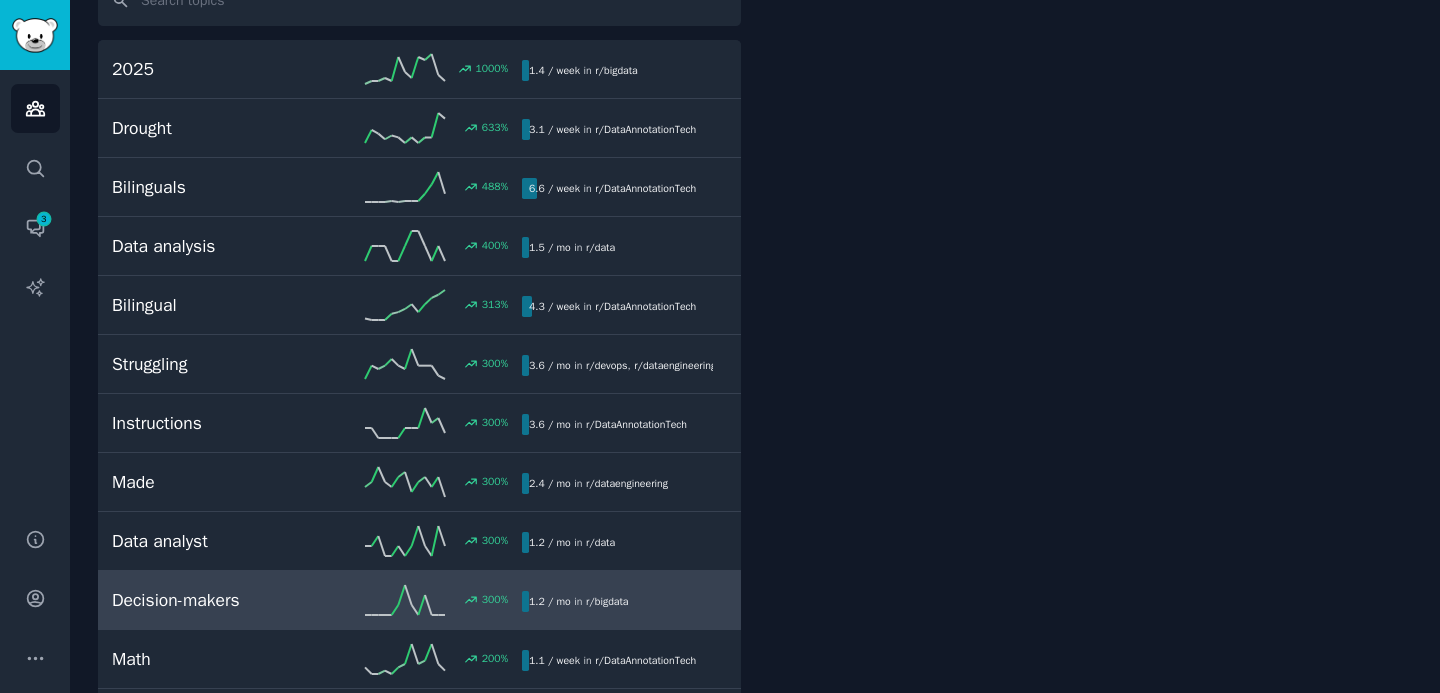 scroll, scrollTop: 112, scrollLeft: 0, axis: vertical 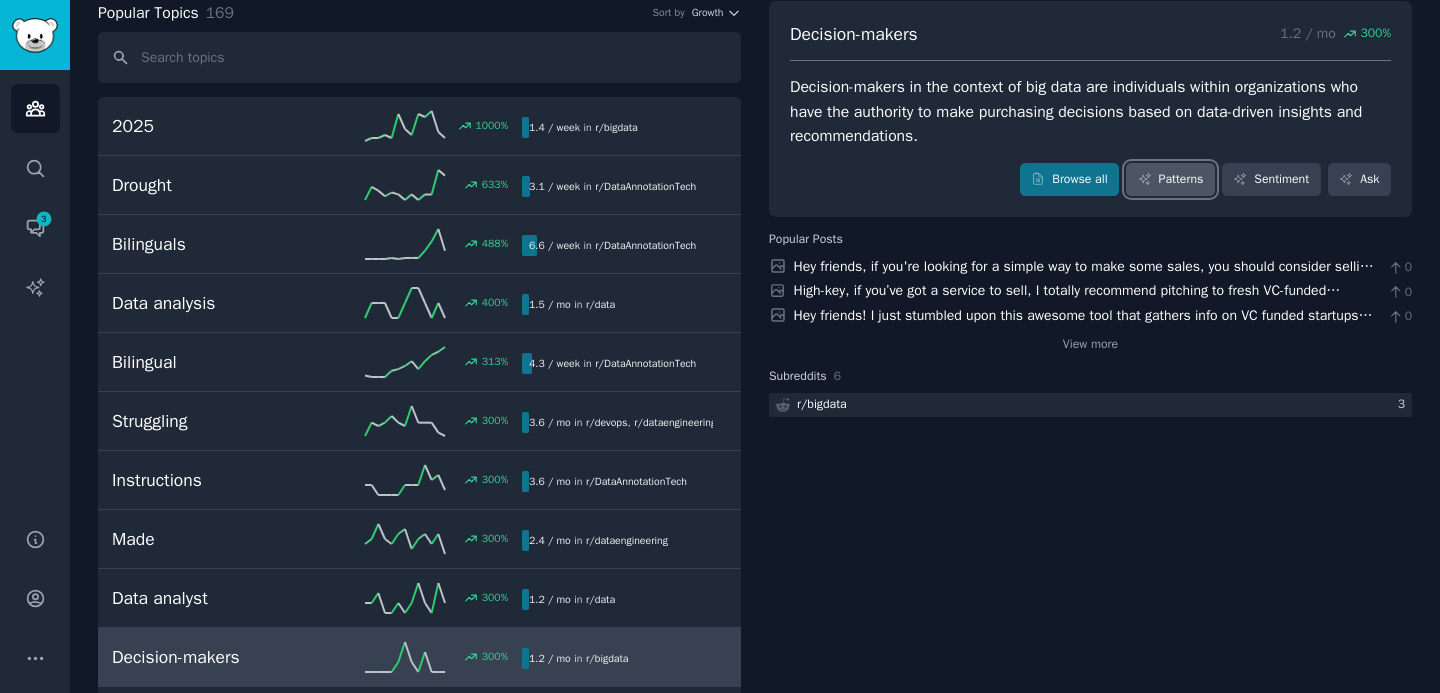 click on "Patterns" at bounding box center [1170, 180] 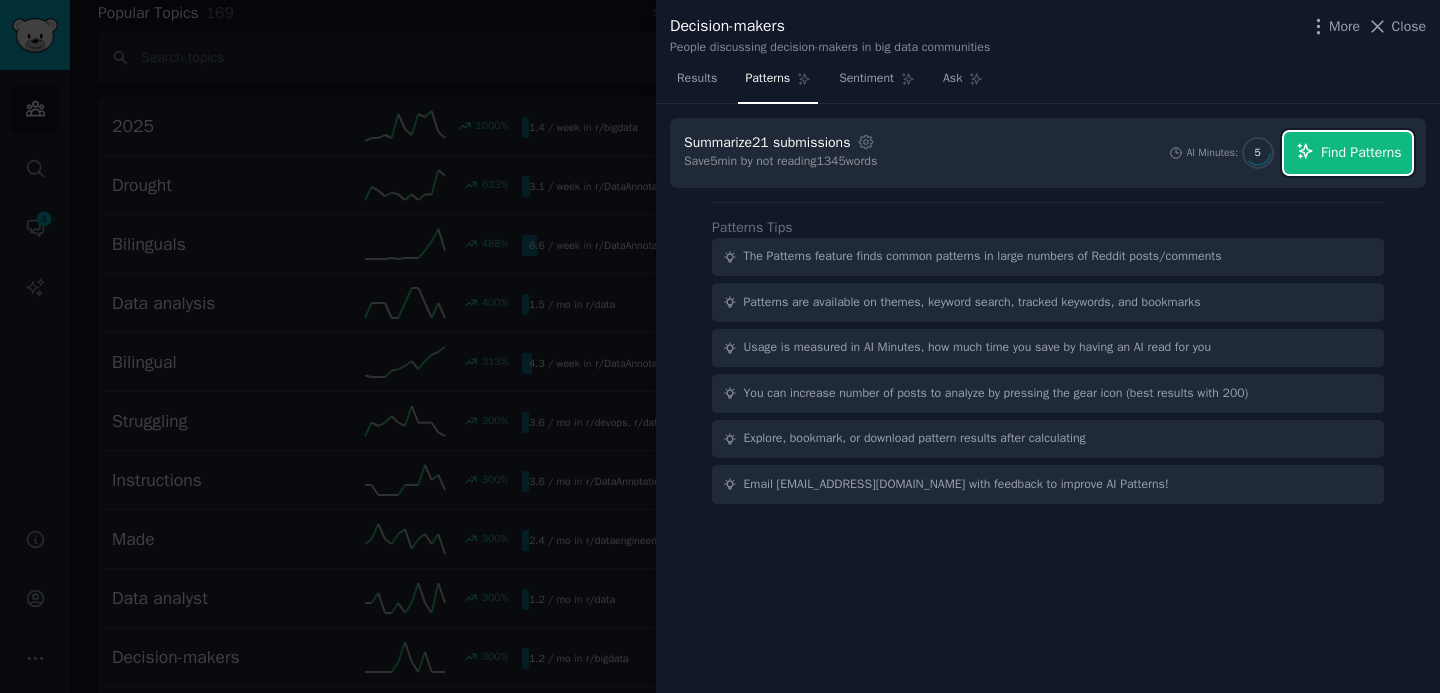 click on "Find Patterns" at bounding box center [1348, 153] 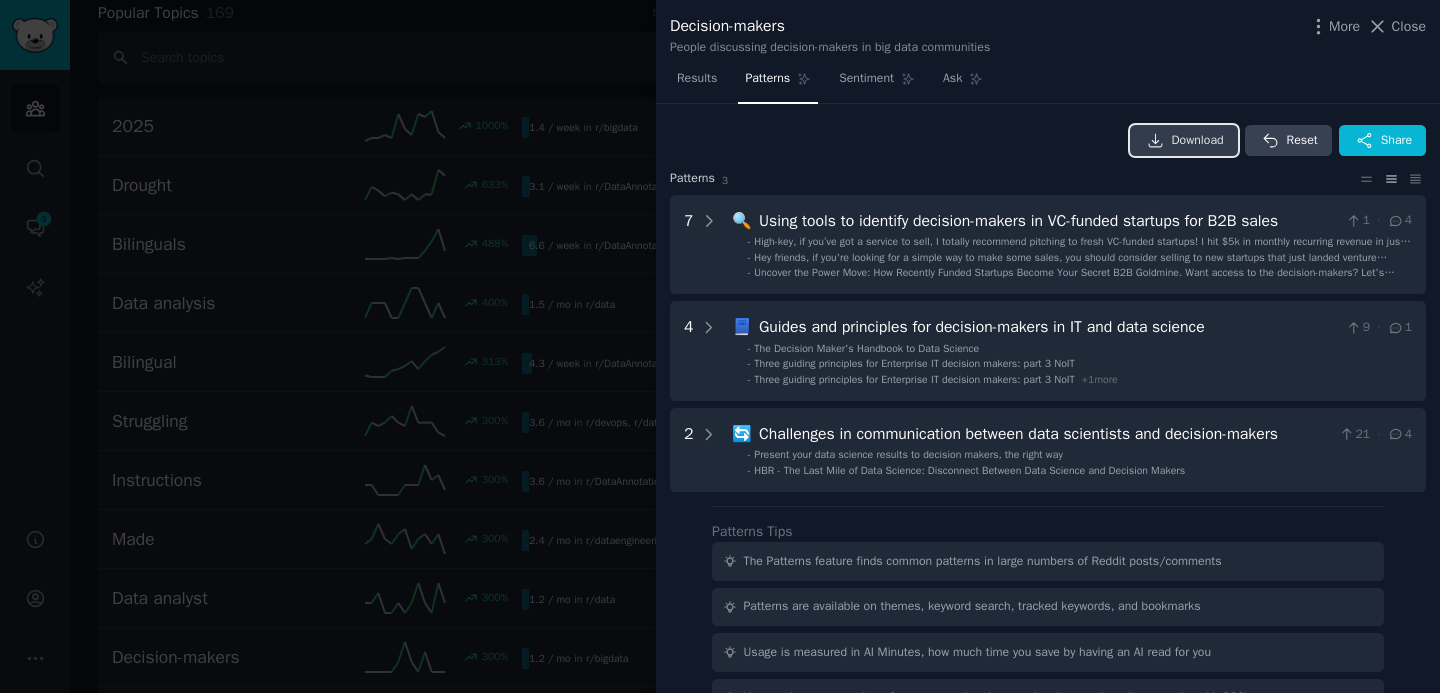 click on "Download" at bounding box center (1198, 141) 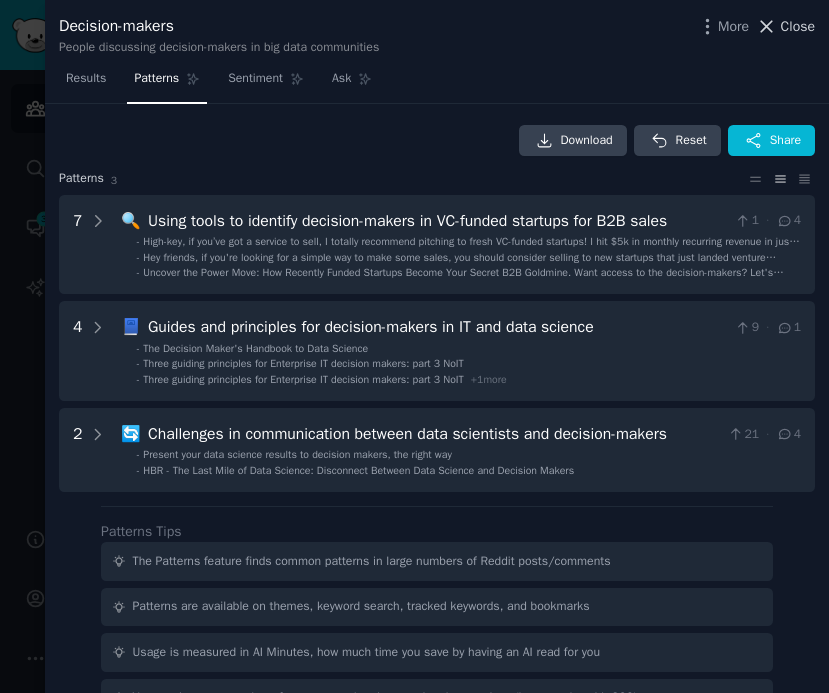 click on "Close" at bounding box center (785, 26) 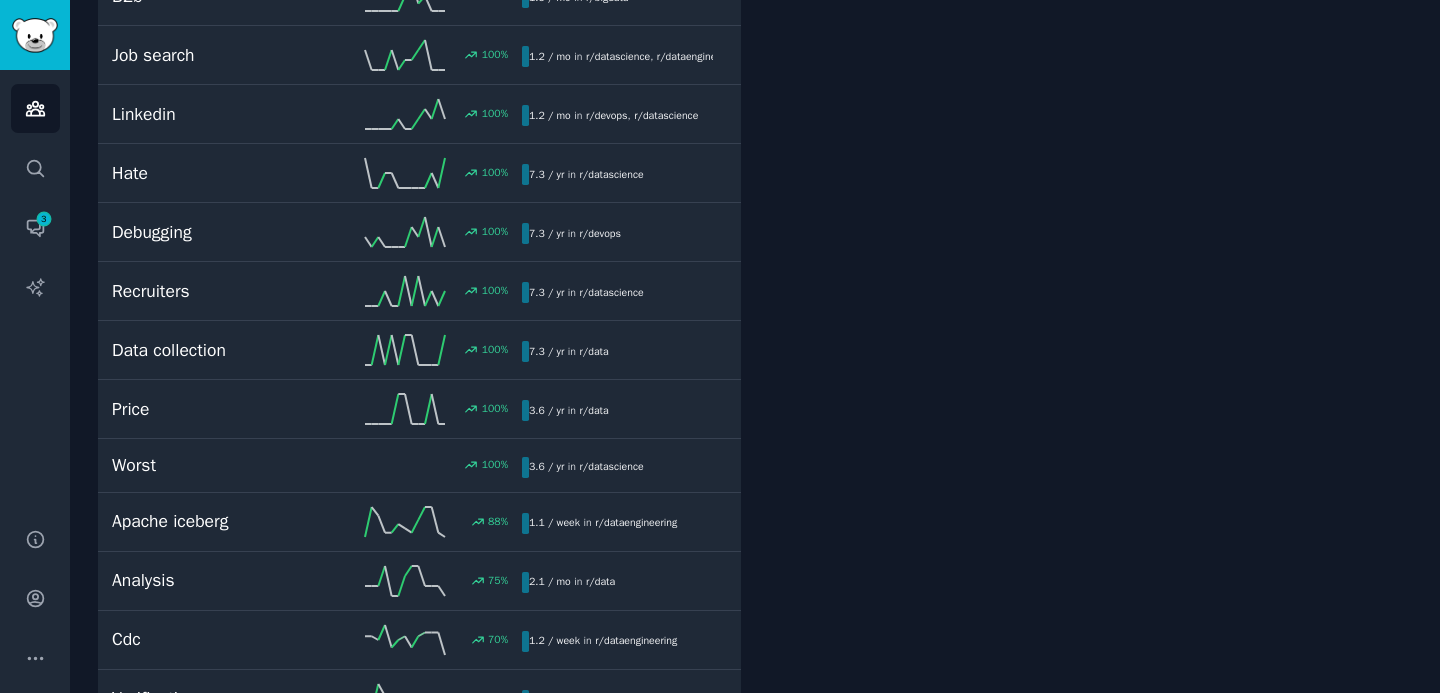 scroll, scrollTop: 1896, scrollLeft: 0, axis: vertical 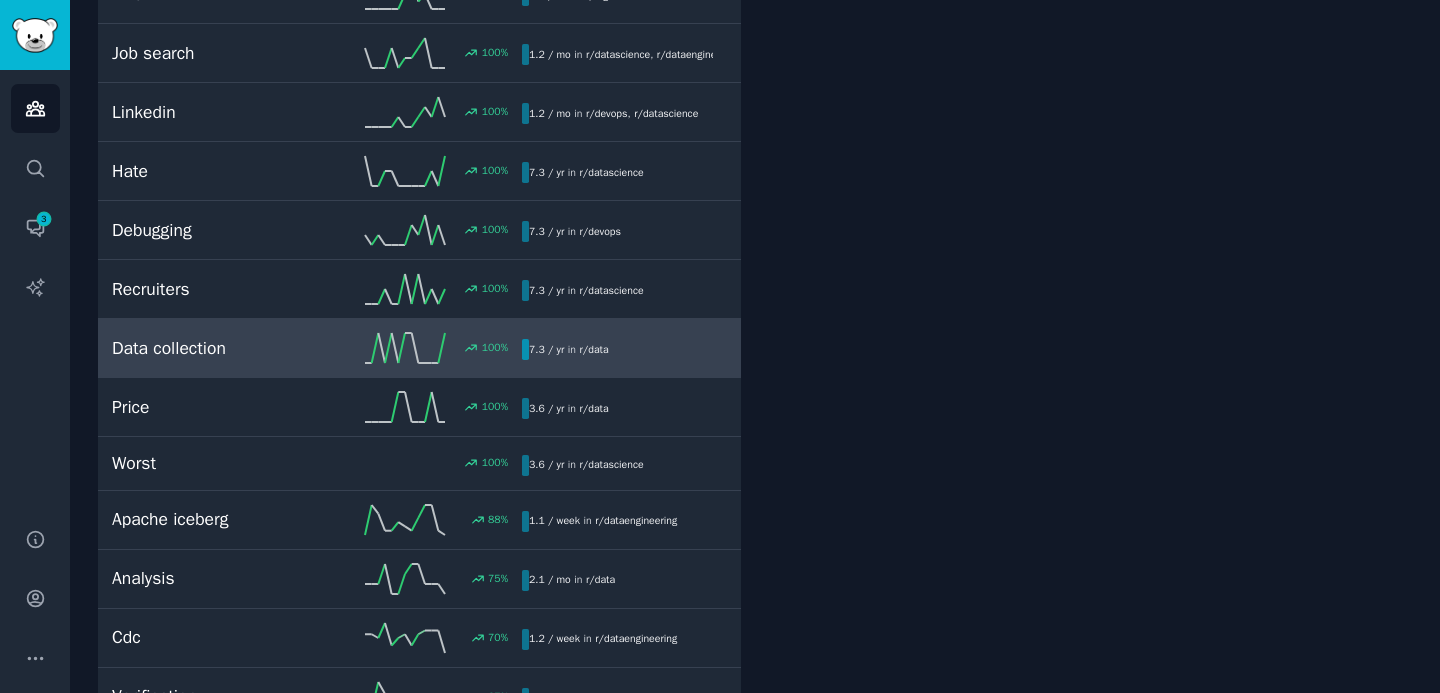 click on "Data collection" at bounding box center [214, 348] 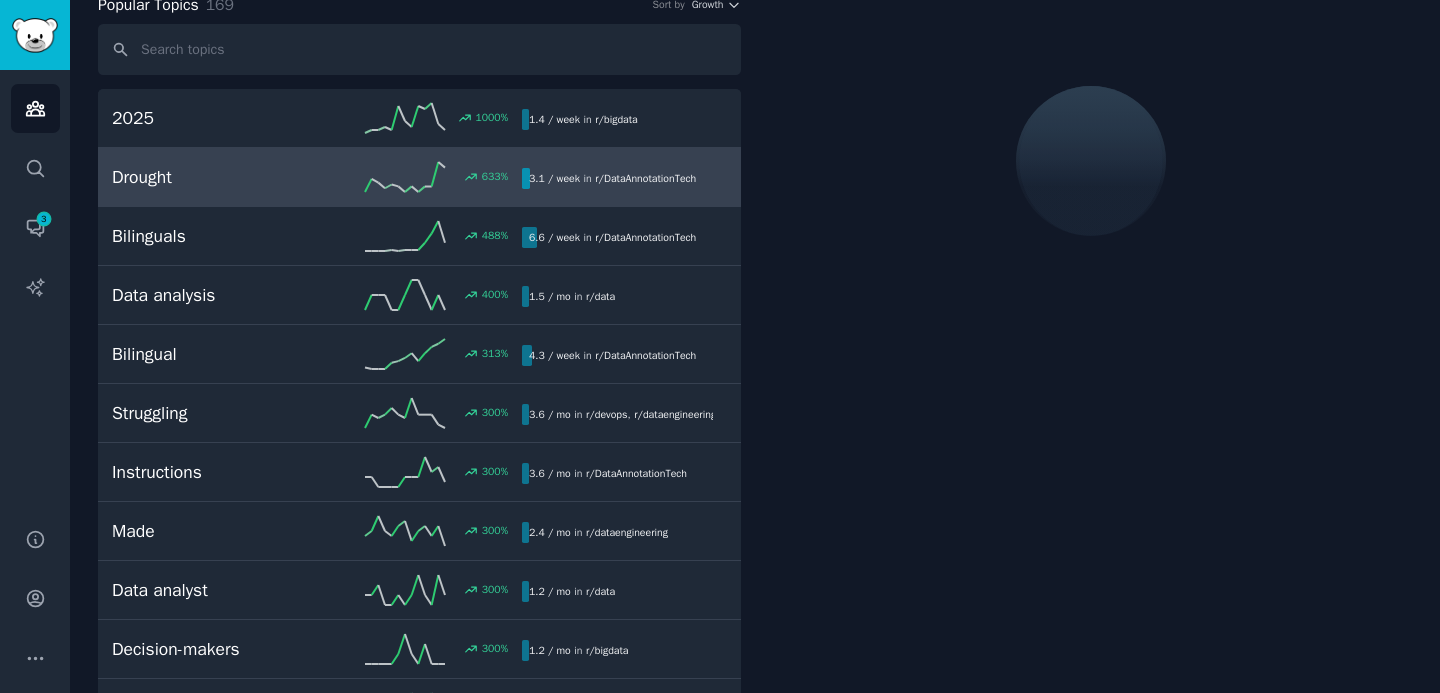 scroll, scrollTop: 112, scrollLeft: 0, axis: vertical 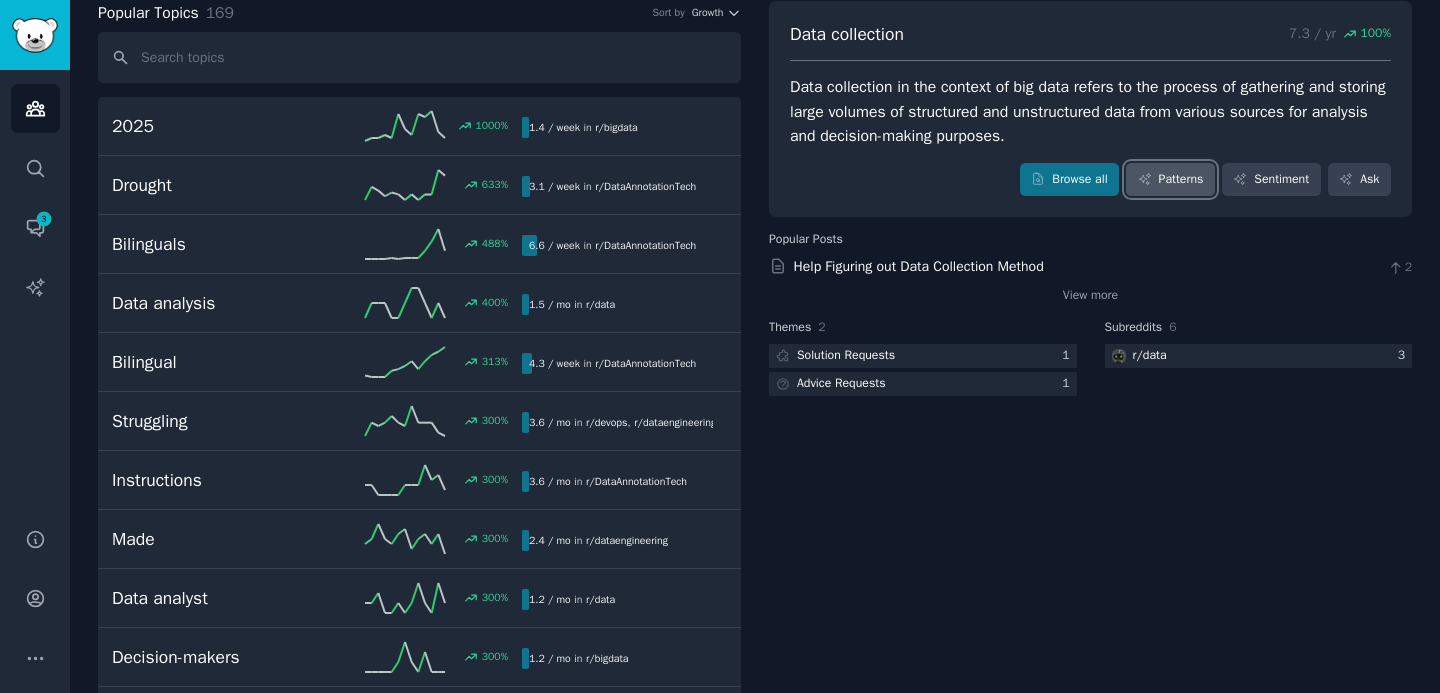 click on "Patterns" at bounding box center [1170, 180] 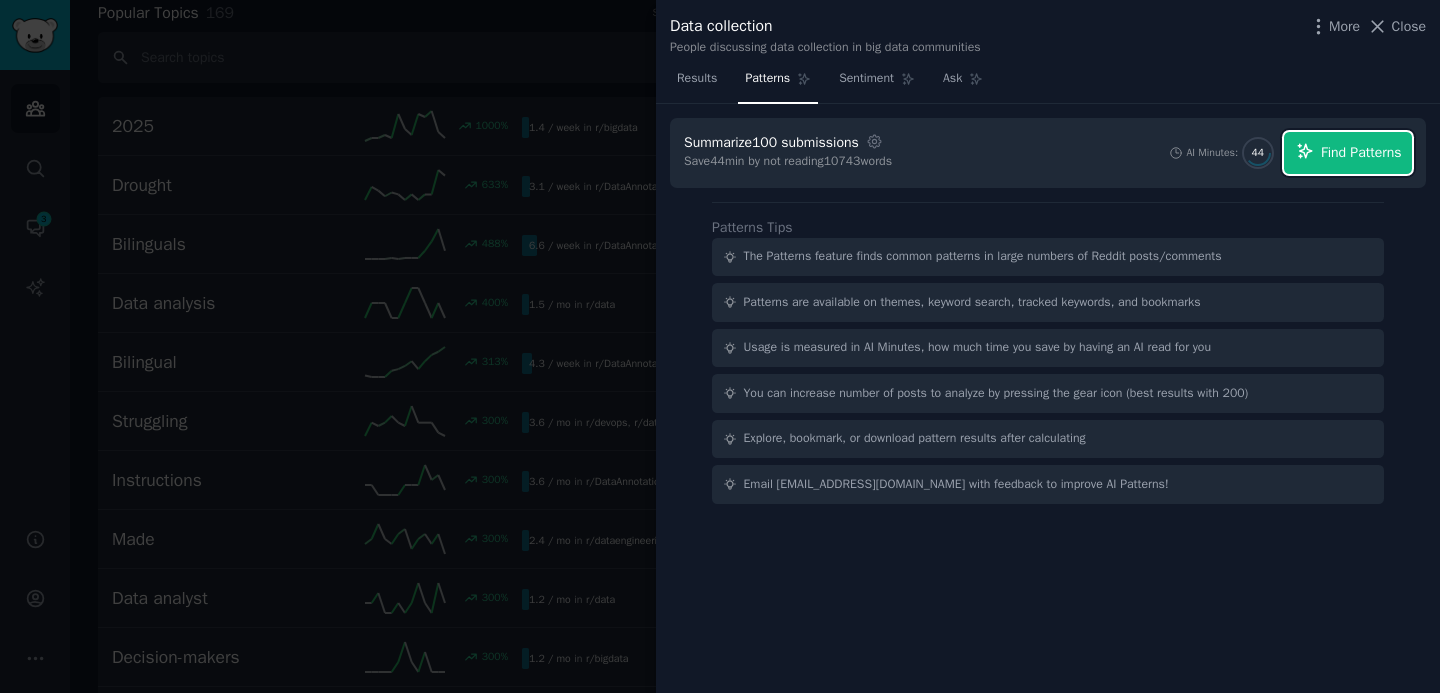 click on "Find Patterns" at bounding box center [1348, 153] 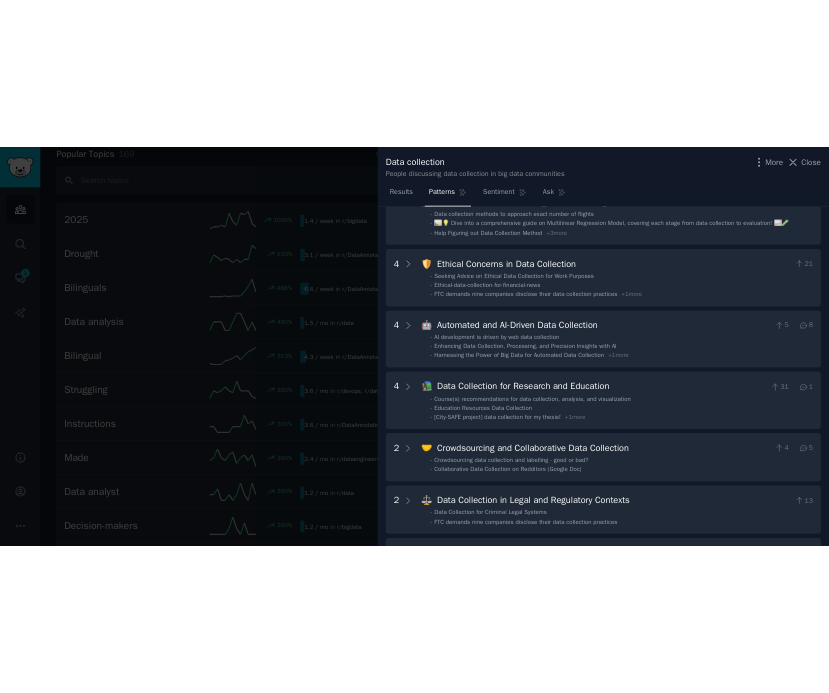 scroll, scrollTop: 0, scrollLeft: 0, axis: both 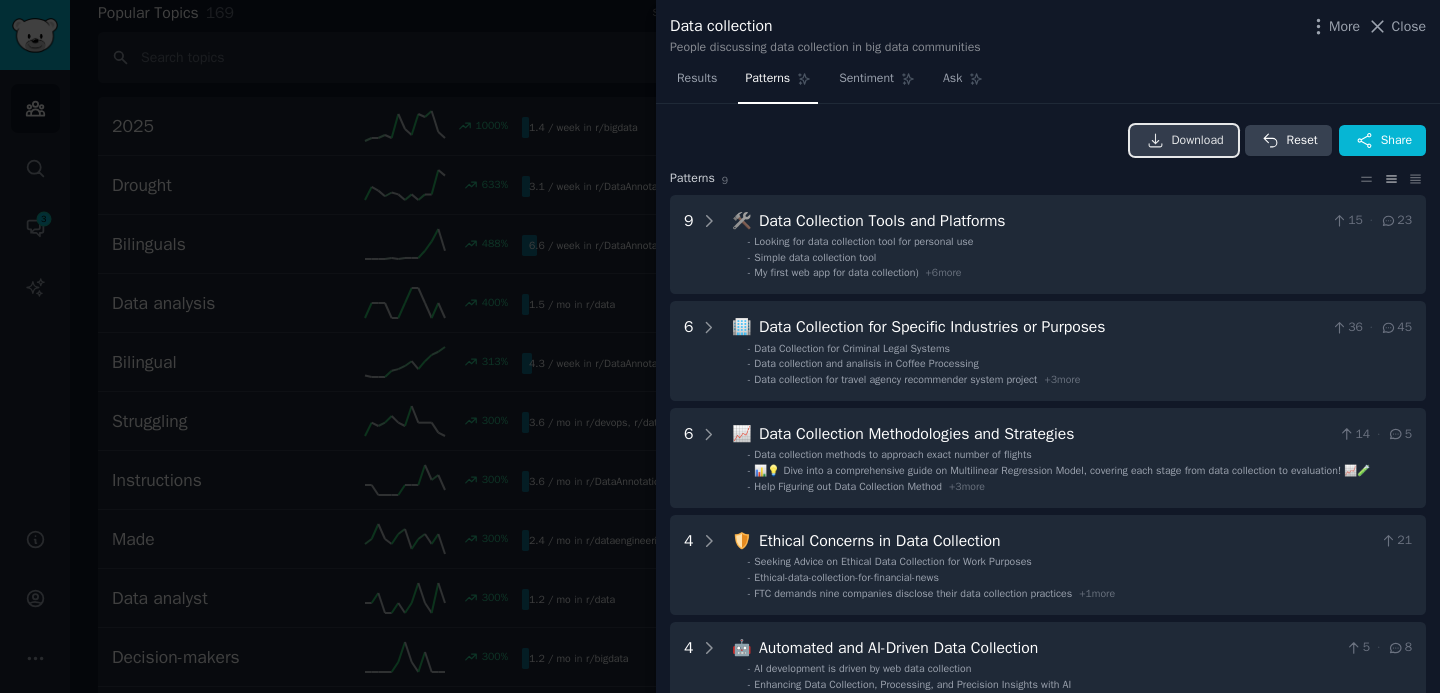 click on "Download" at bounding box center (1198, 141) 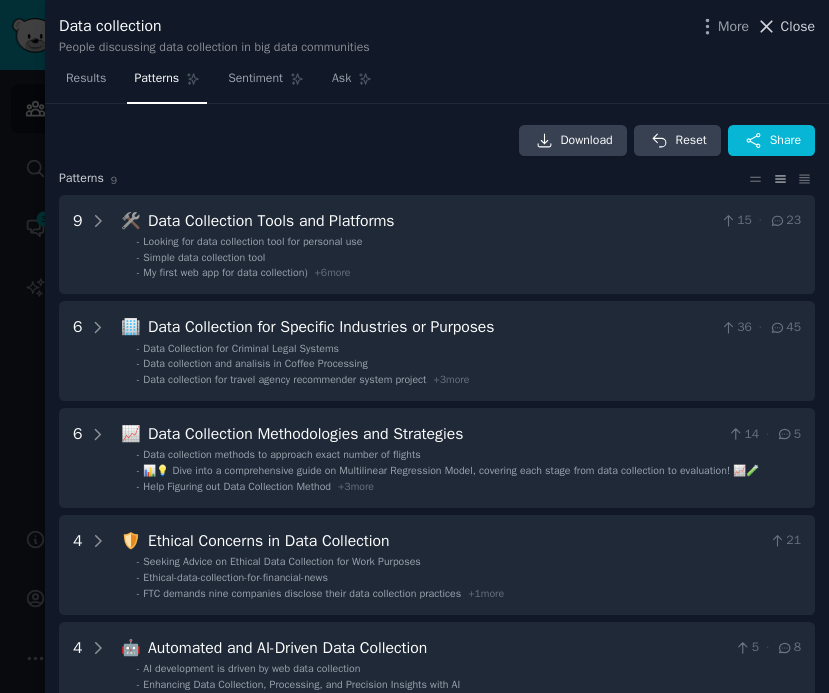 click on "Close" at bounding box center (798, 26) 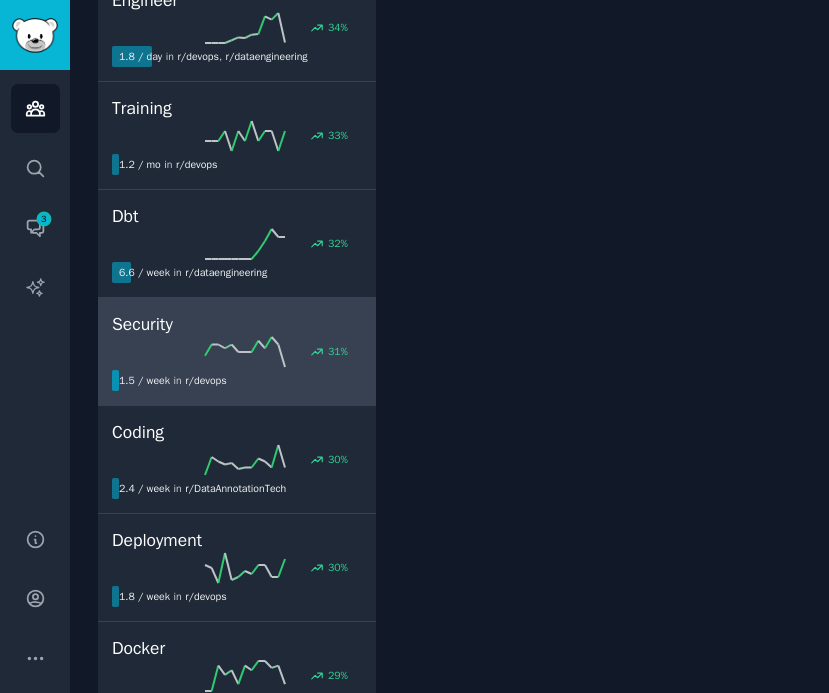 scroll, scrollTop: 5296, scrollLeft: 0, axis: vertical 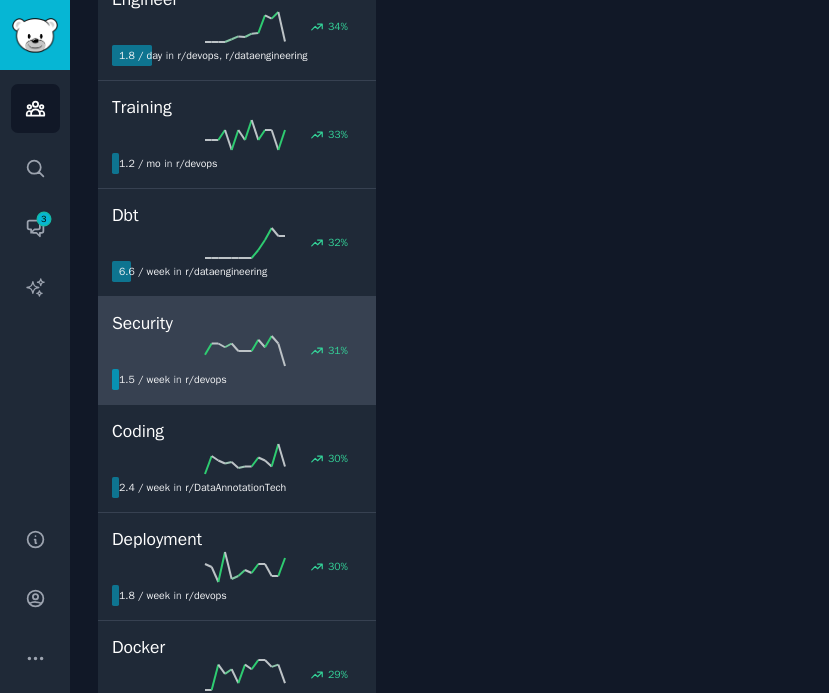 click 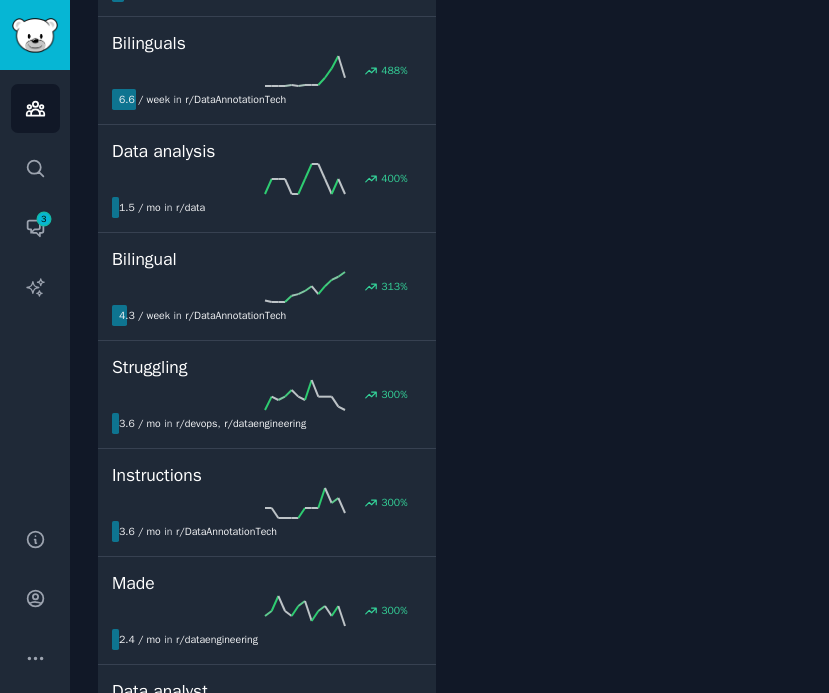 scroll, scrollTop: 112, scrollLeft: 0, axis: vertical 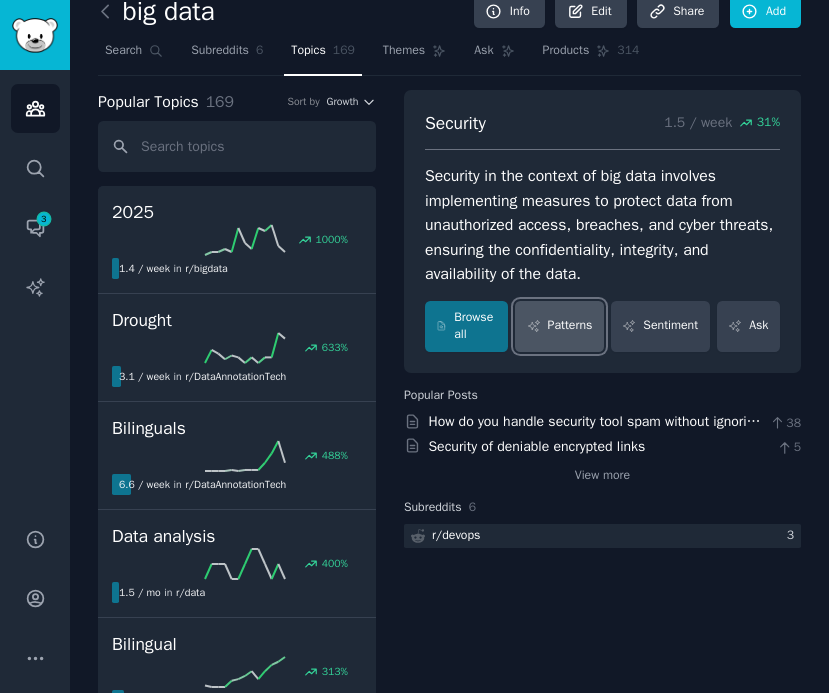 click on "Patterns" at bounding box center [559, 326] 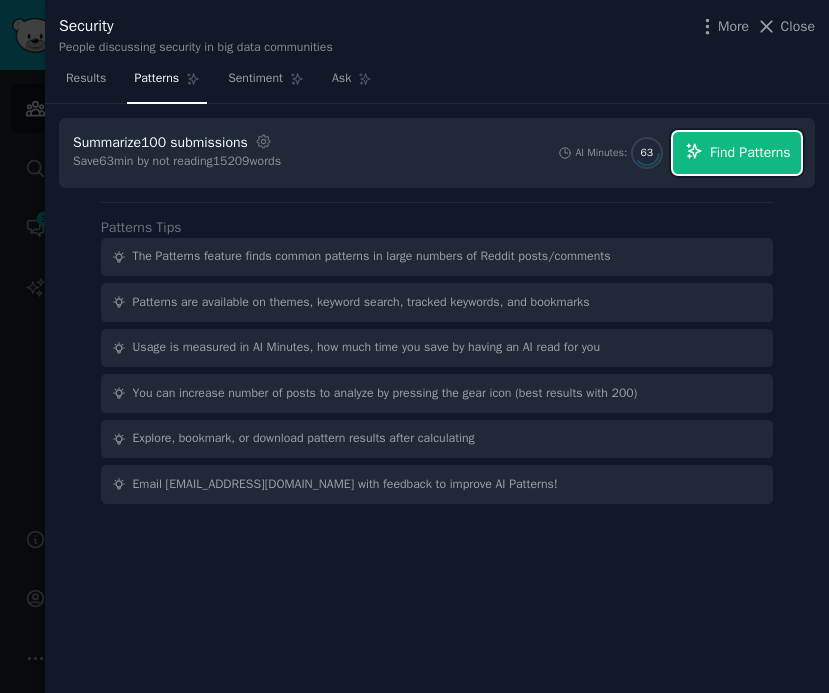 click on "Find Patterns" at bounding box center [750, 152] 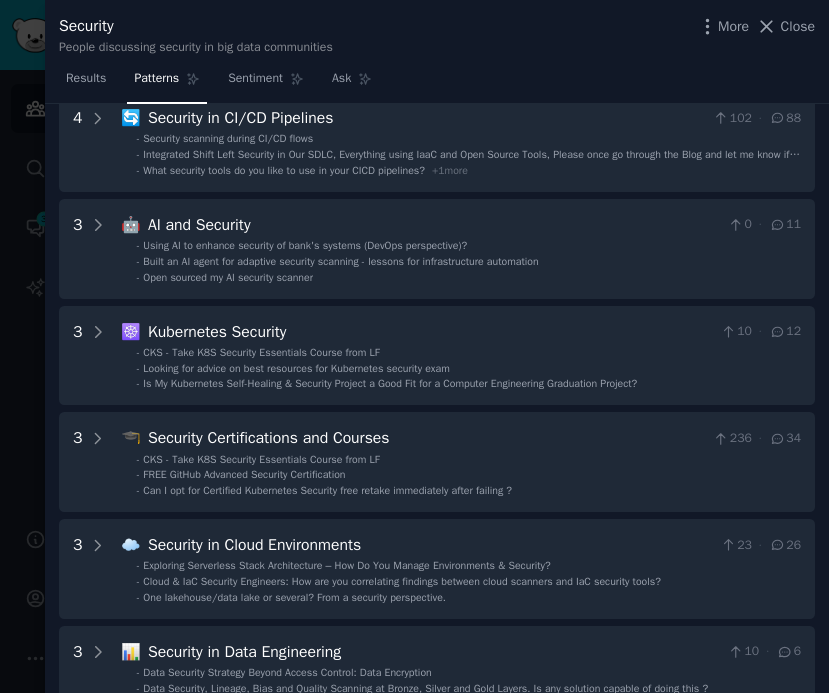scroll, scrollTop: 0, scrollLeft: 0, axis: both 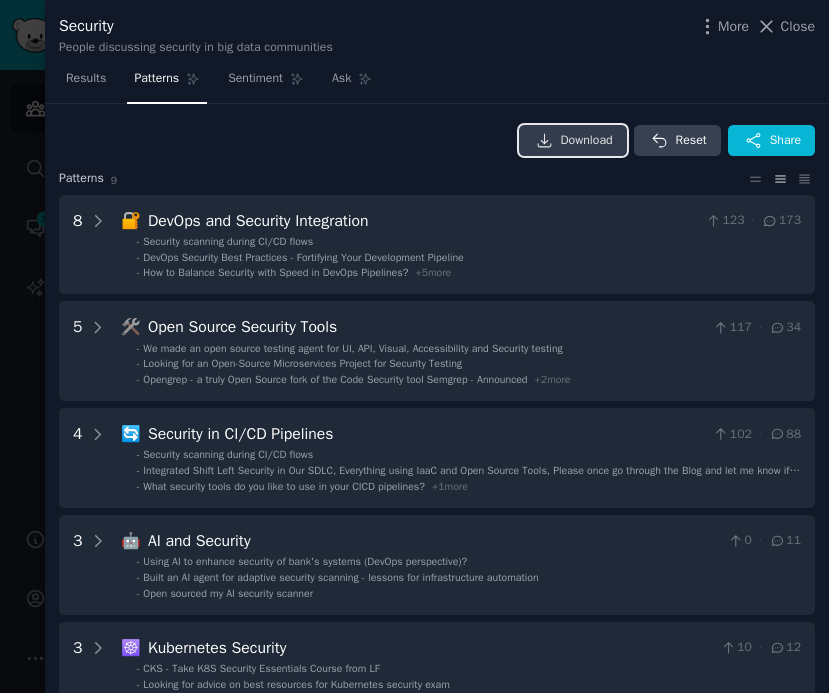 click on "Download" at bounding box center [587, 141] 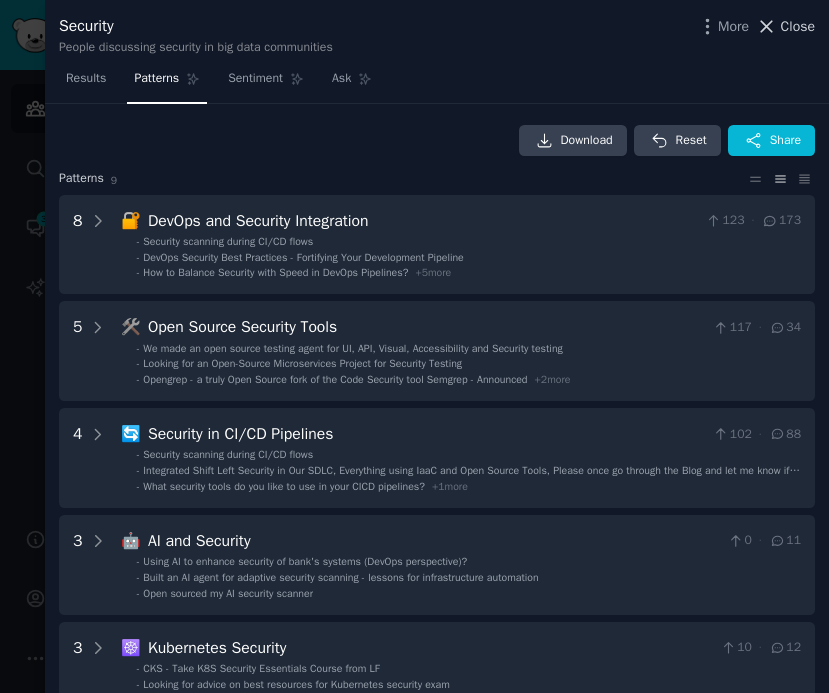 click on "Close" at bounding box center (798, 26) 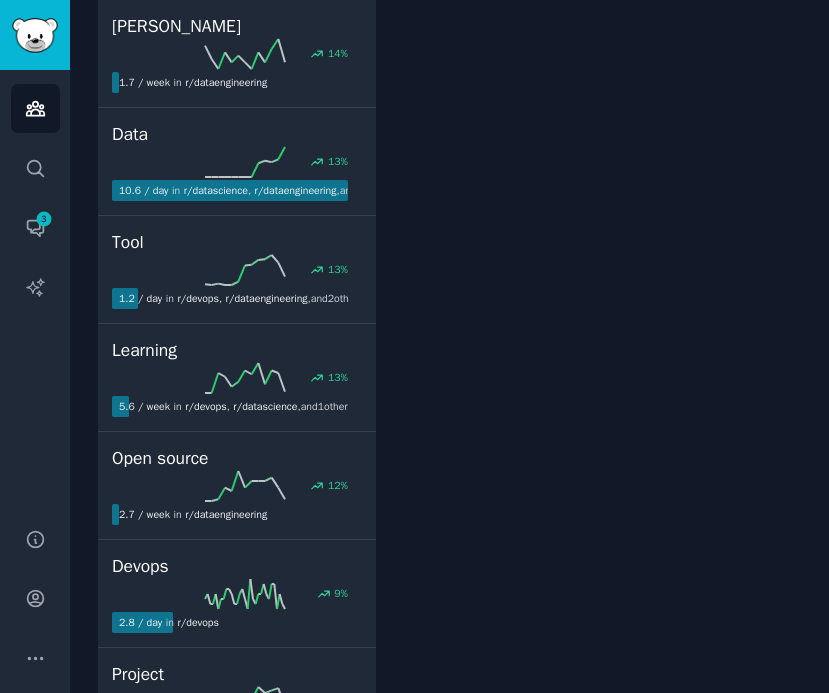 scroll, scrollTop: 8078, scrollLeft: 0, axis: vertical 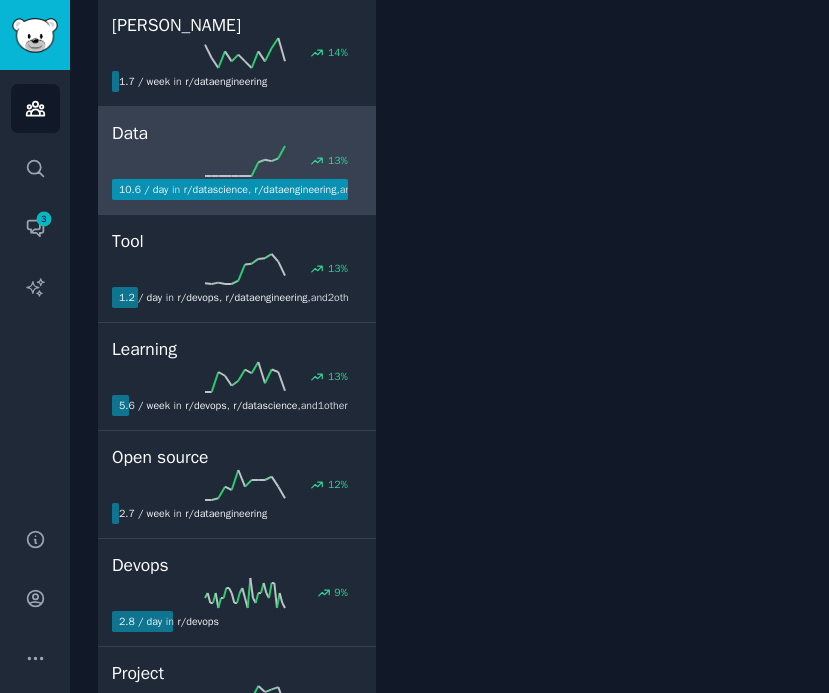click 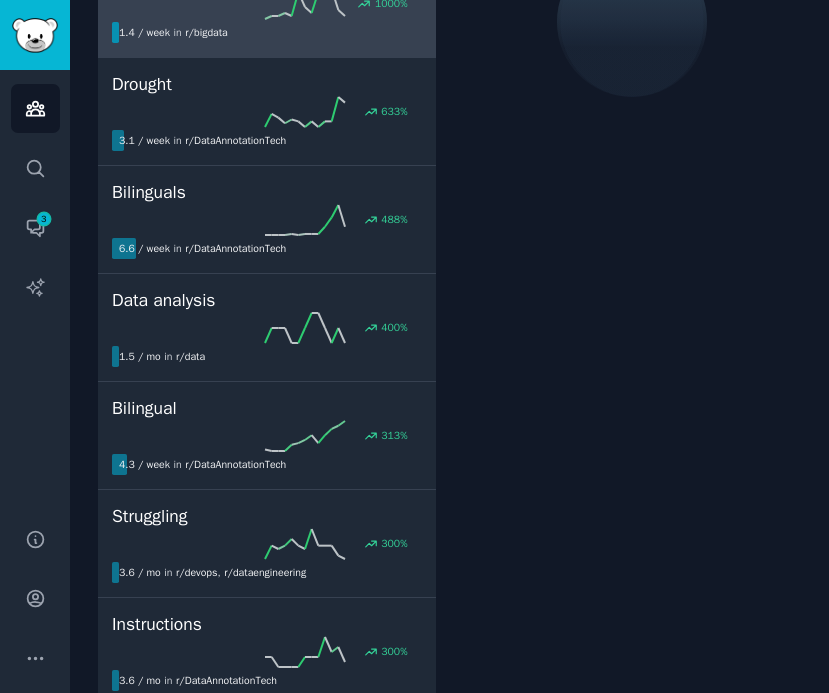 scroll, scrollTop: 112, scrollLeft: 0, axis: vertical 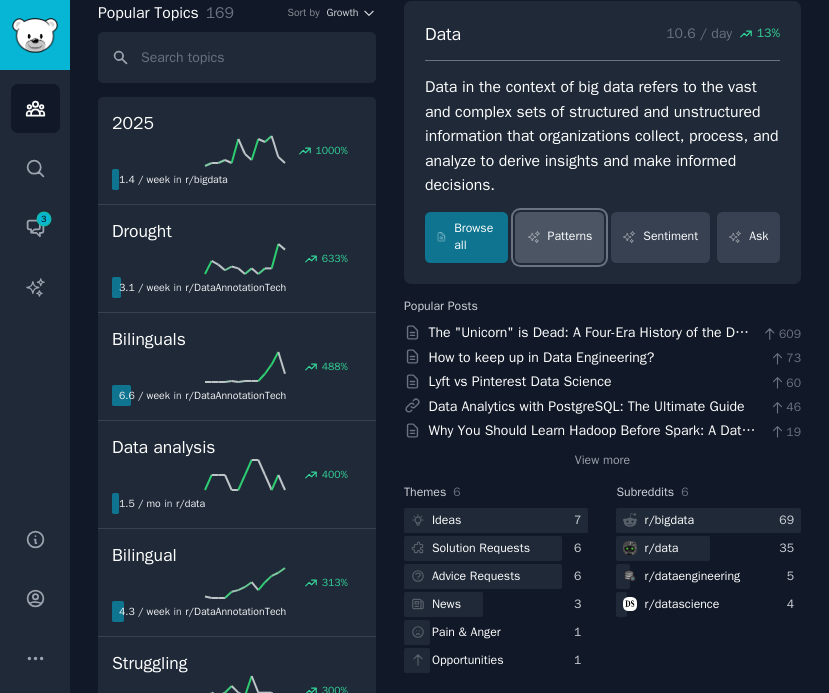 click on "Patterns" at bounding box center [559, 237] 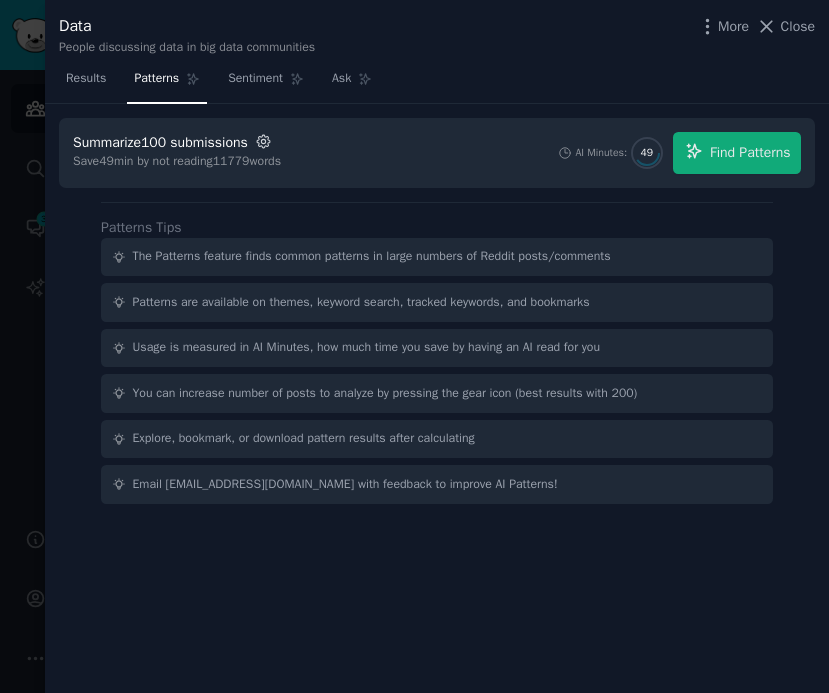 click 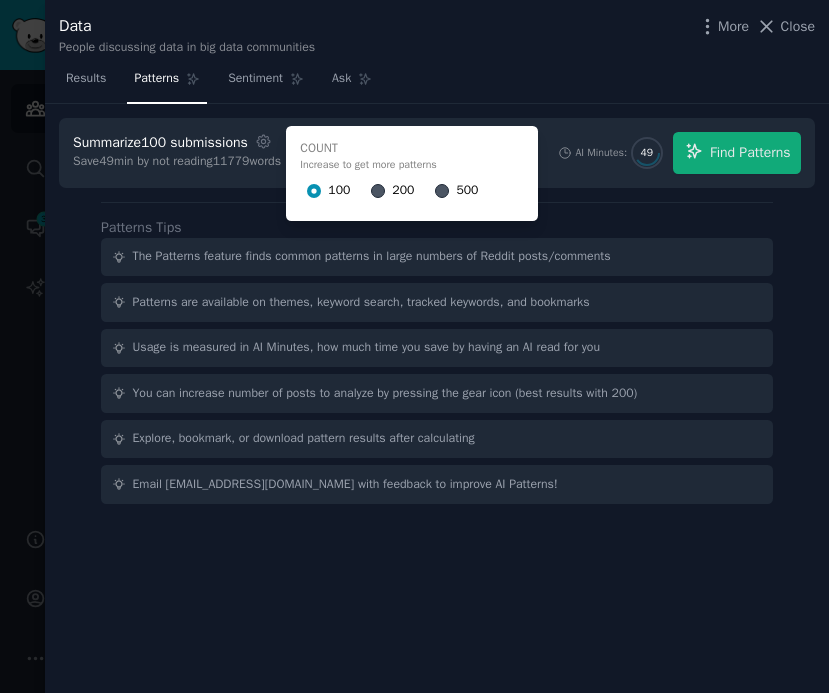 click on "200" at bounding box center [403, 191] 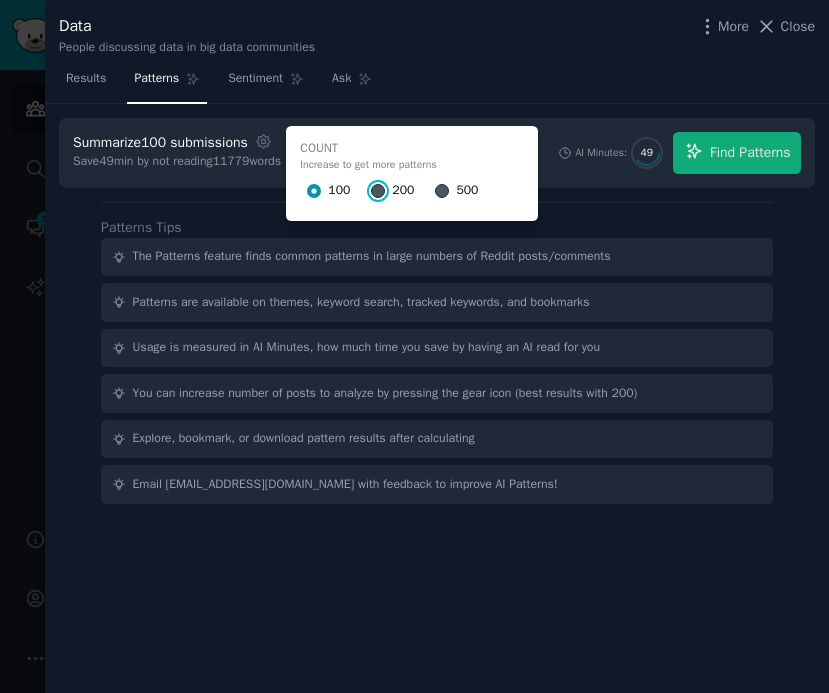 click on "200" at bounding box center [378, 191] 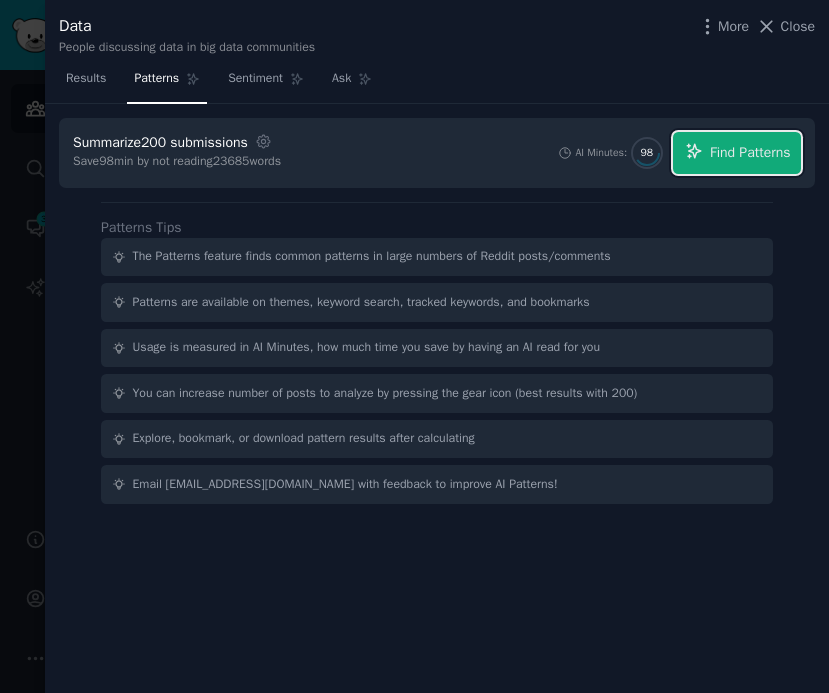 click on "Find Patterns" at bounding box center [750, 152] 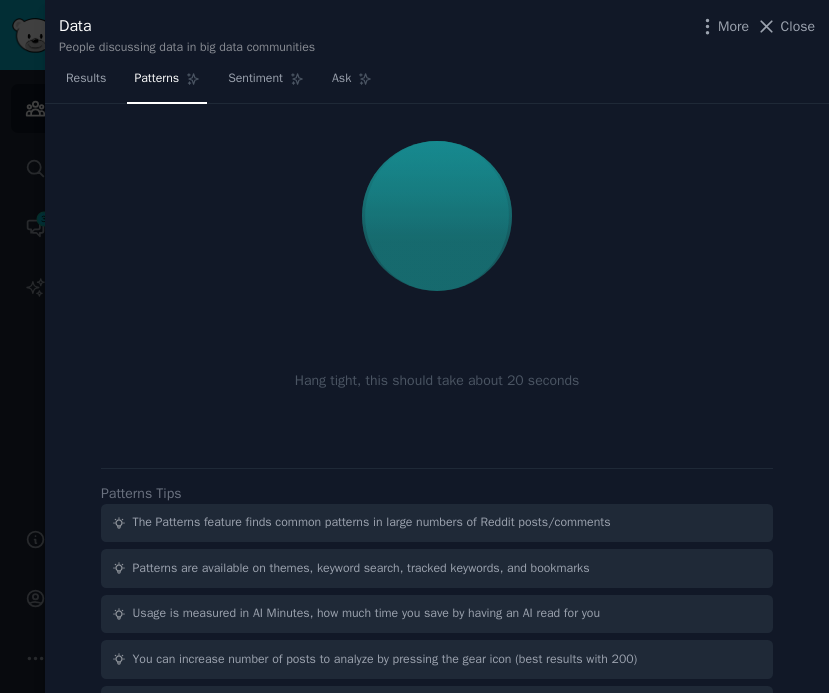 click on "Hang tight, this should take about 20 seconds" at bounding box center (437, 286) 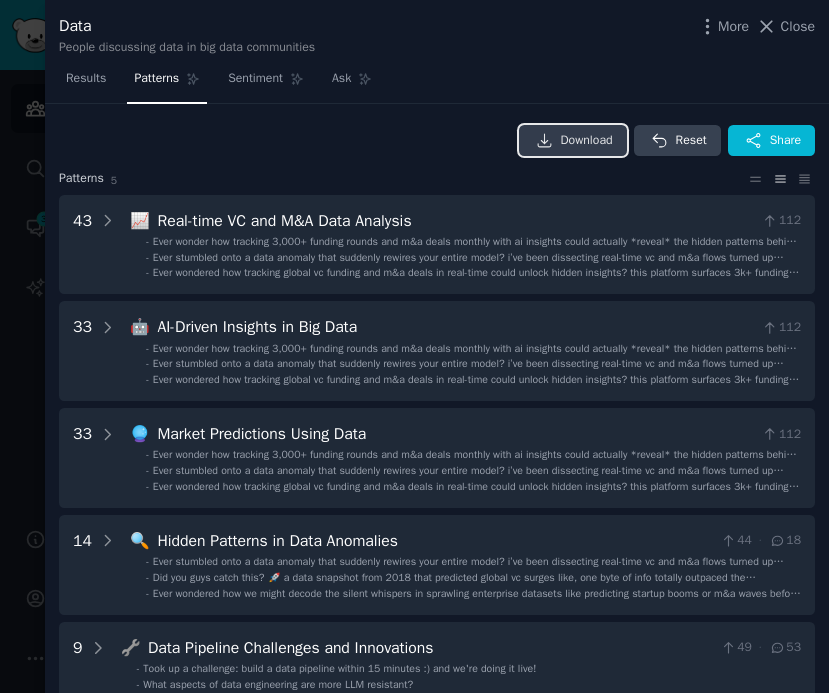 click on "Download" at bounding box center [587, 141] 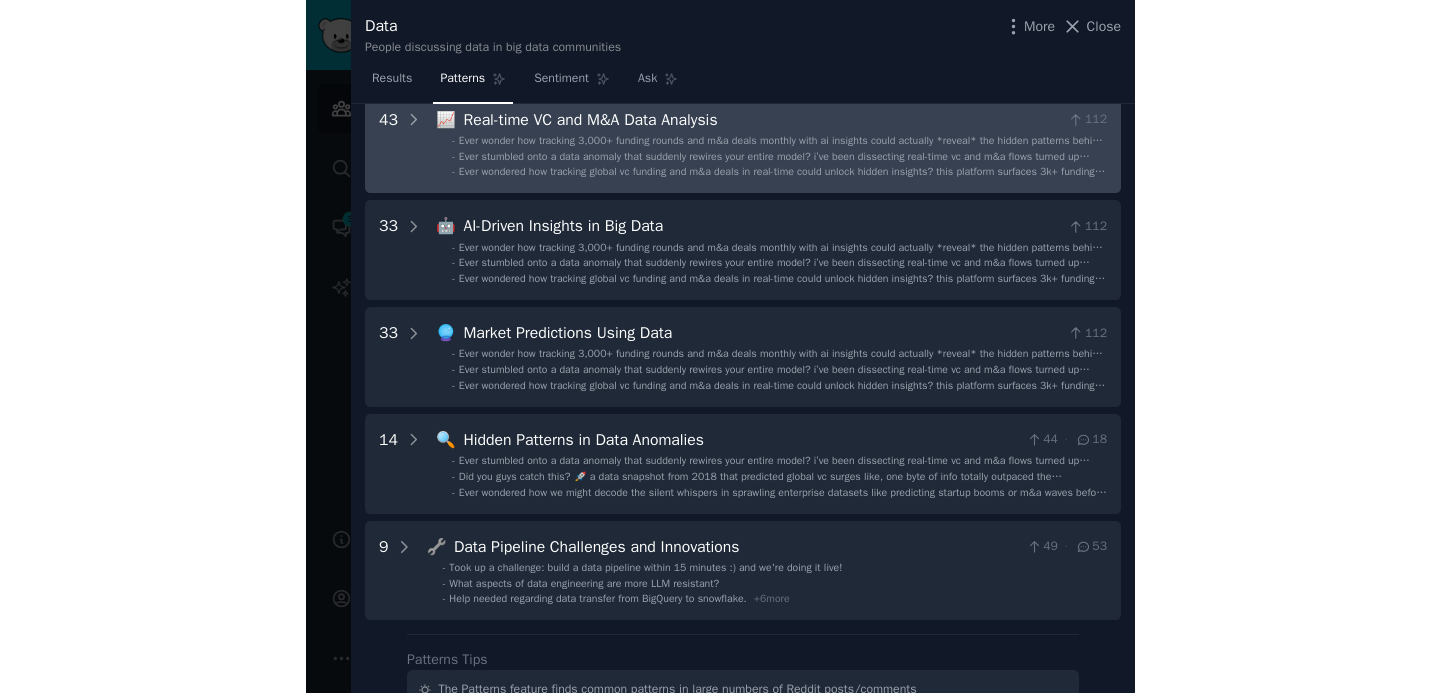 scroll, scrollTop: 59, scrollLeft: 0, axis: vertical 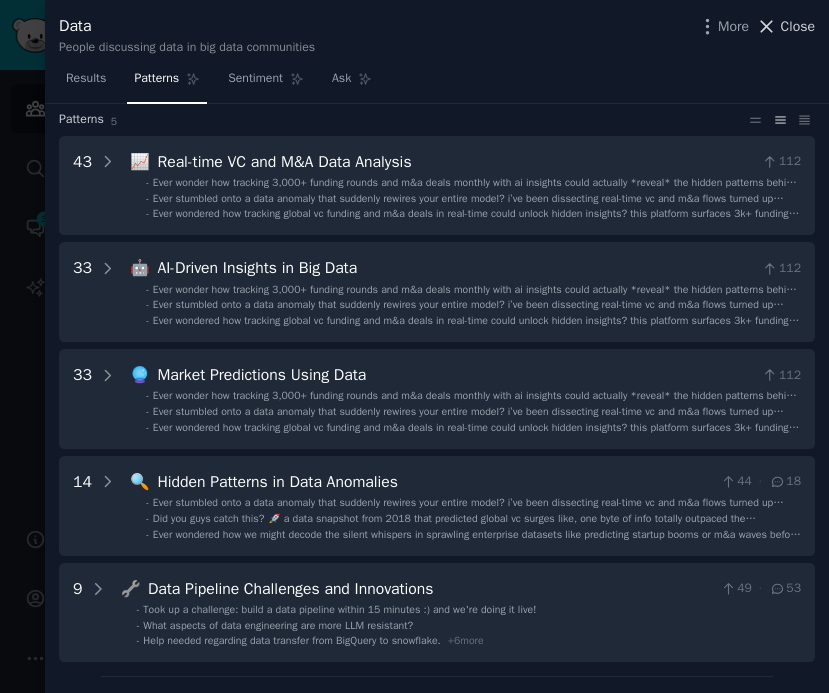 click on "Close" at bounding box center [798, 26] 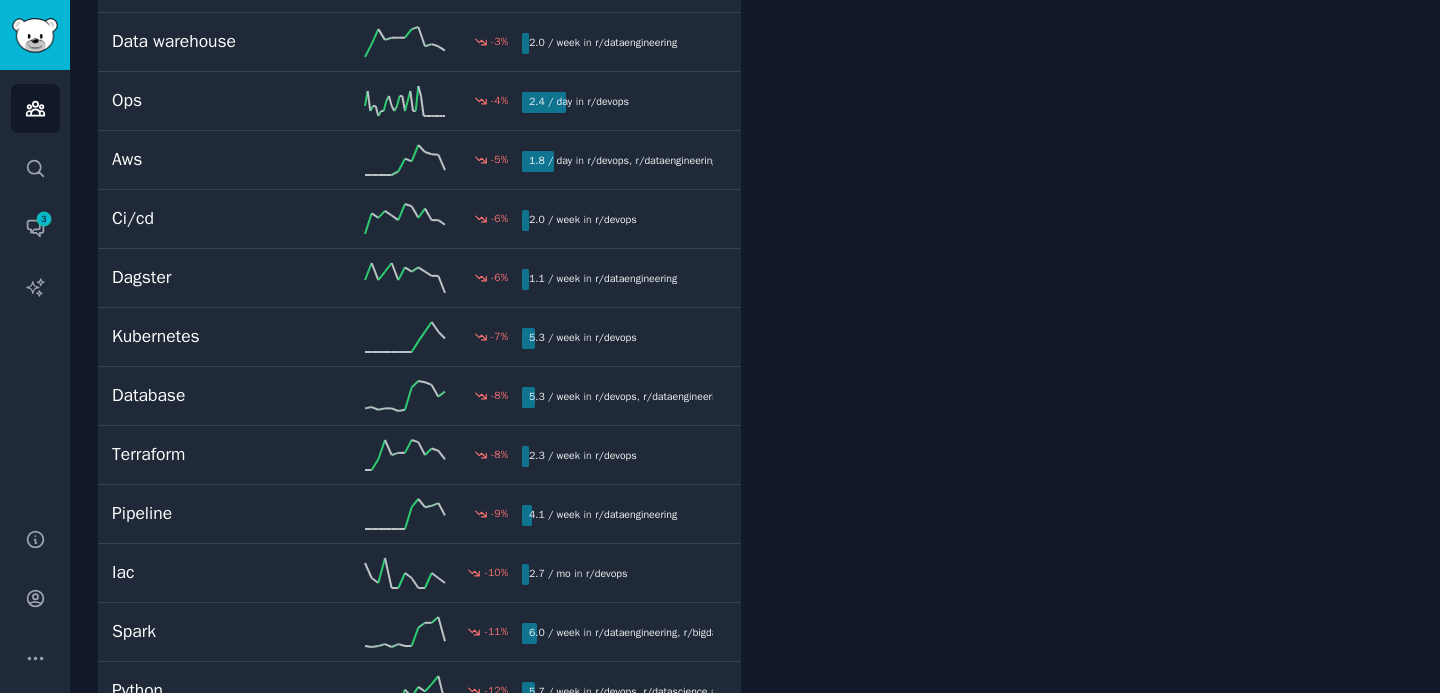 scroll, scrollTop: 6556, scrollLeft: 0, axis: vertical 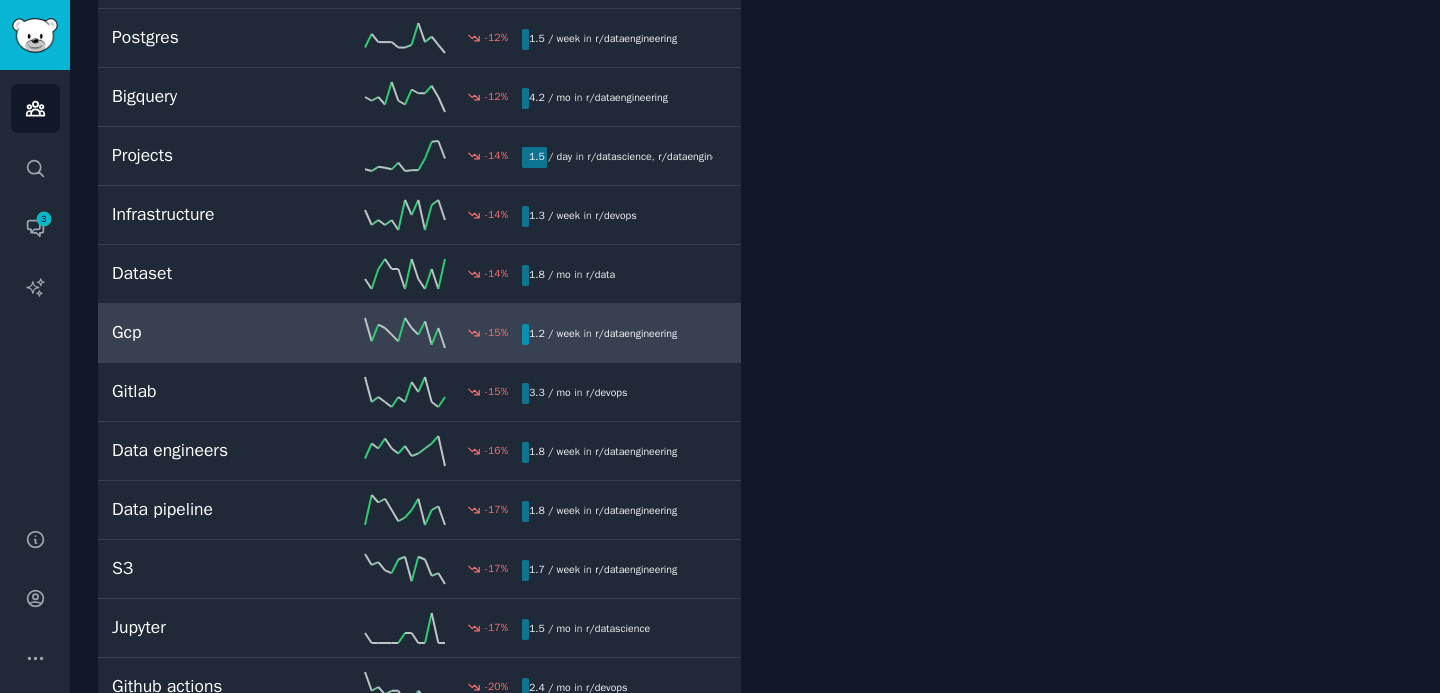 click on "Gcp -15 % 1.2 / week  in    r/ dataengineering" at bounding box center (419, 333) 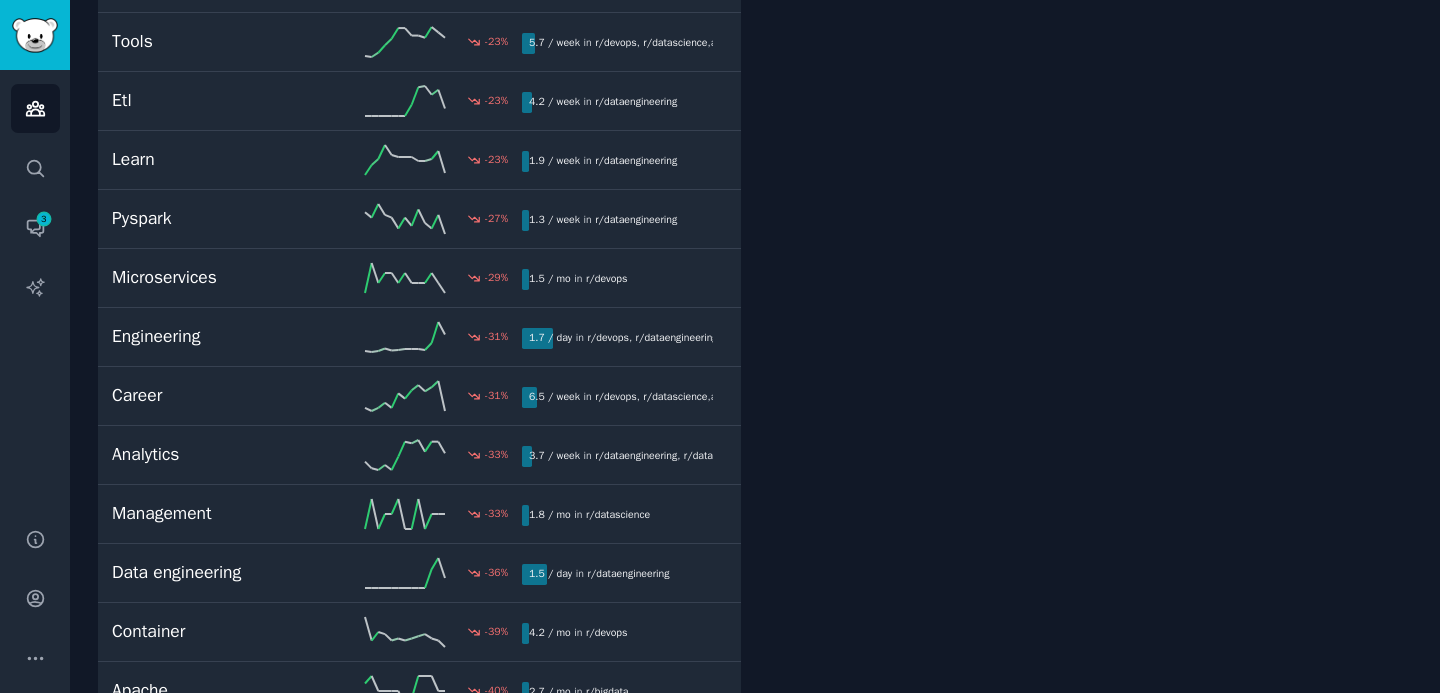 scroll, scrollTop: 8021, scrollLeft: 0, axis: vertical 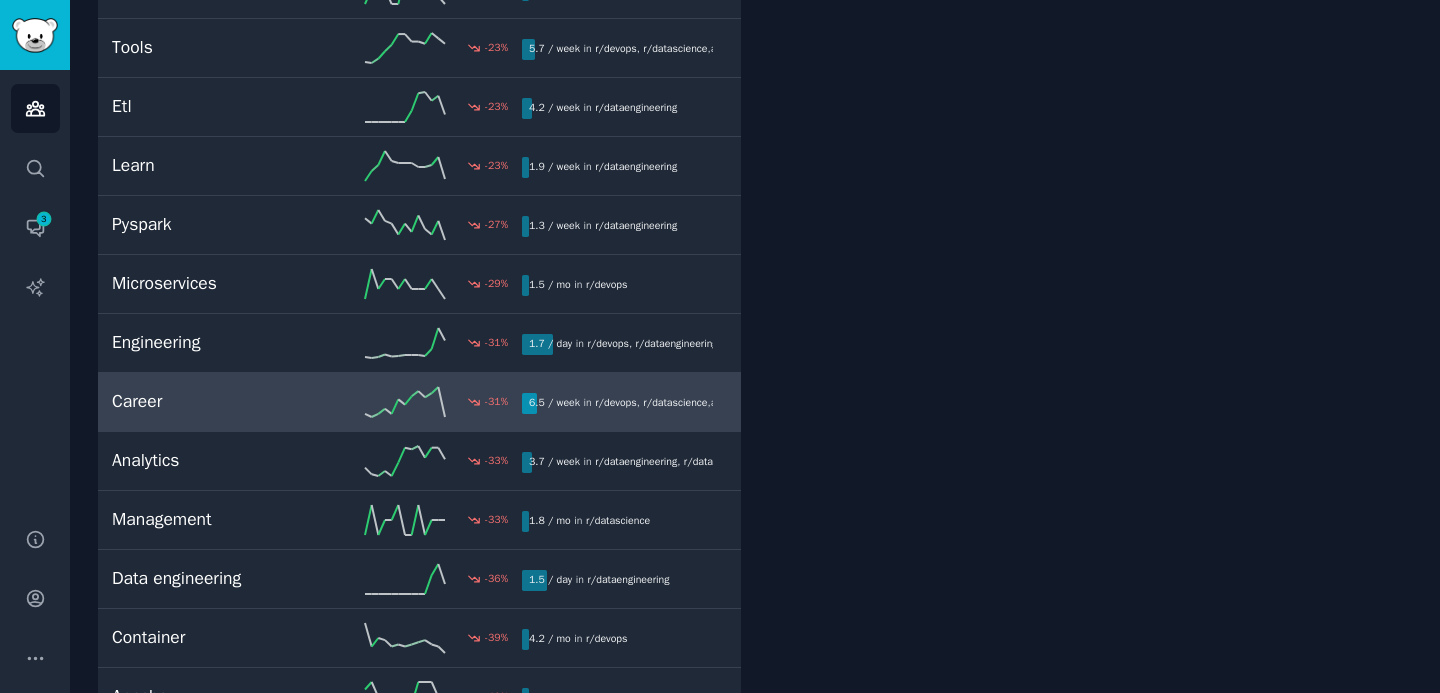 click on "Career -31 % 6.5 / week  in    r/ devops ,  r/ datascience ,   and  2  other s" at bounding box center (419, 402) 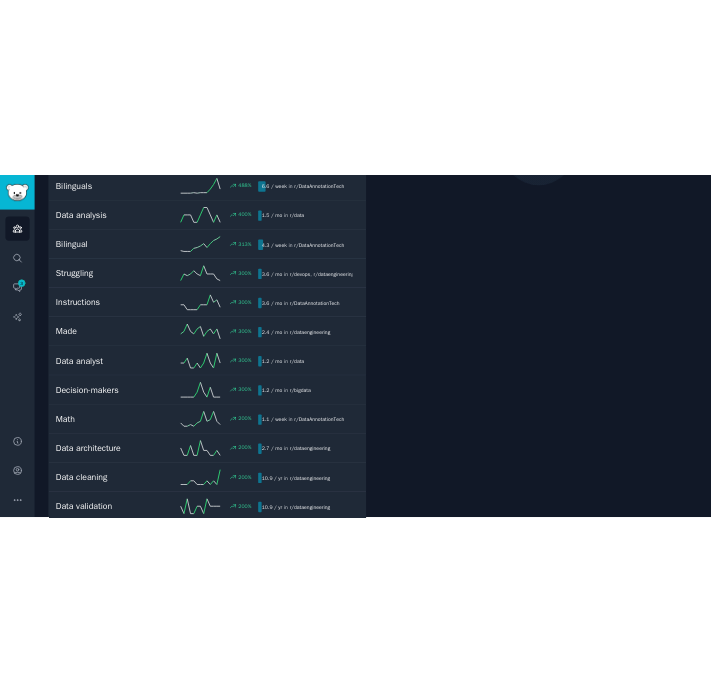 scroll, scrollTop: 112, scrollLeft: 0, axis: vertical 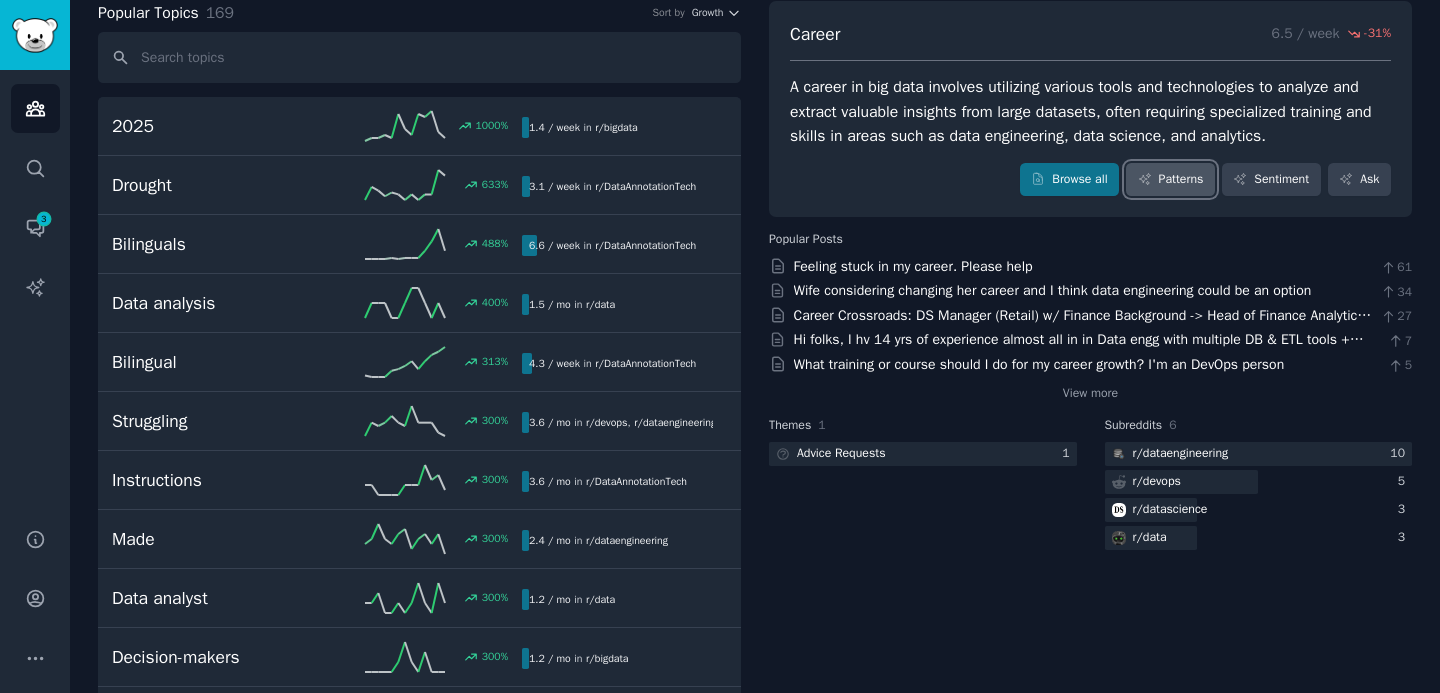click on "Patterns" at bounding box center [1170, 180] 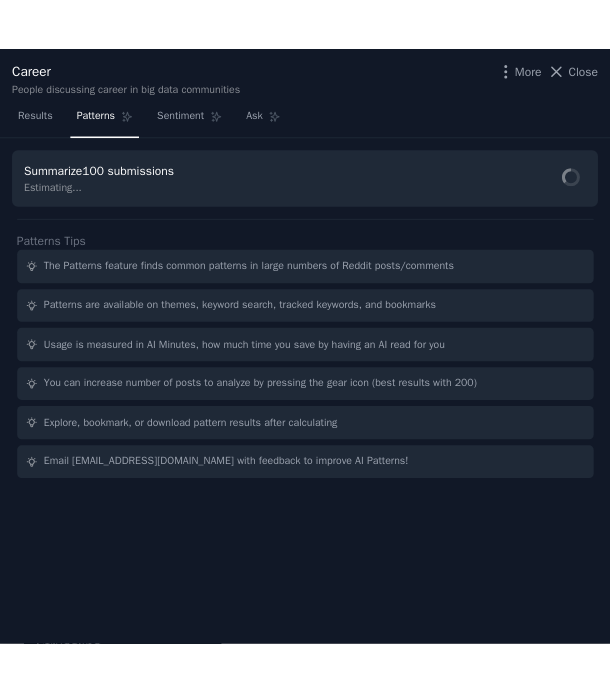 scroll, scrollTop: 119, scrollLeft: 0, axis: vertical 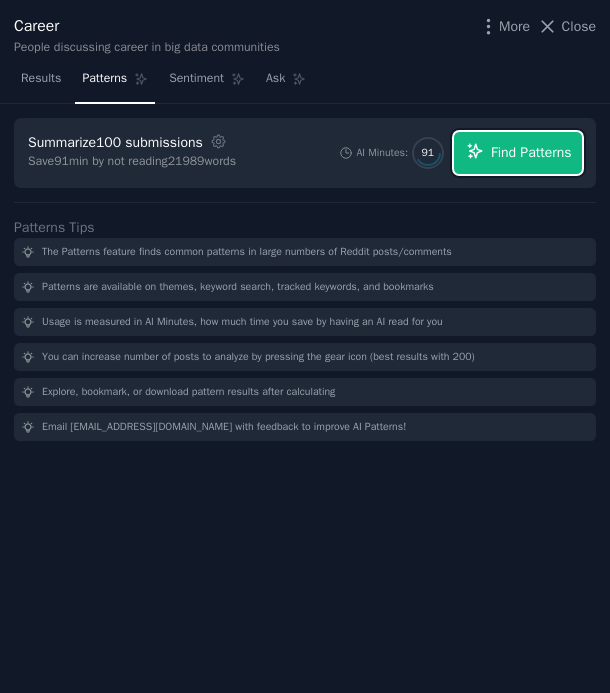 click 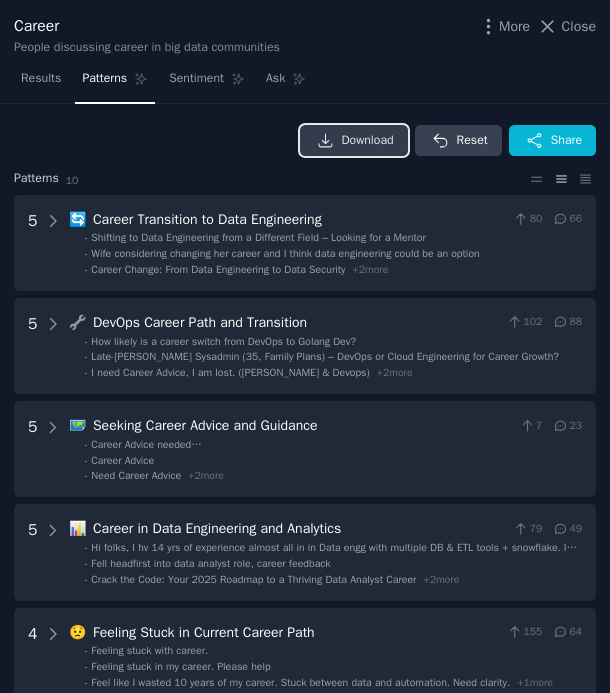 click on "Download" at bounding box center (368, 141) 